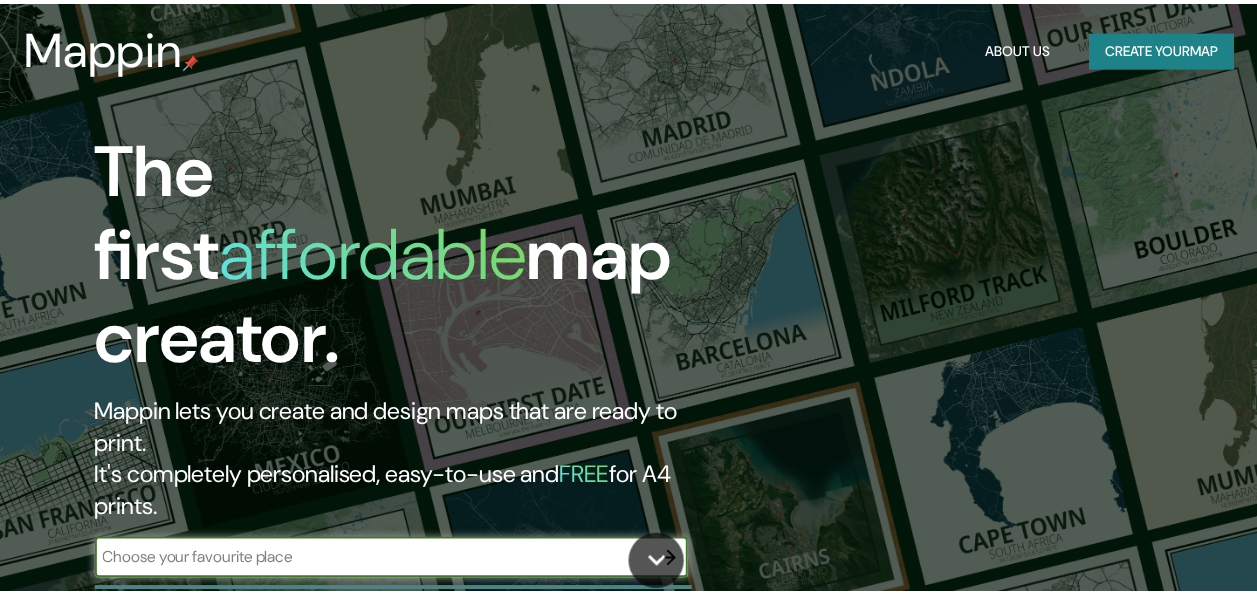 scroll, scrollTop: 0, scrollLeft: 0, axis: both 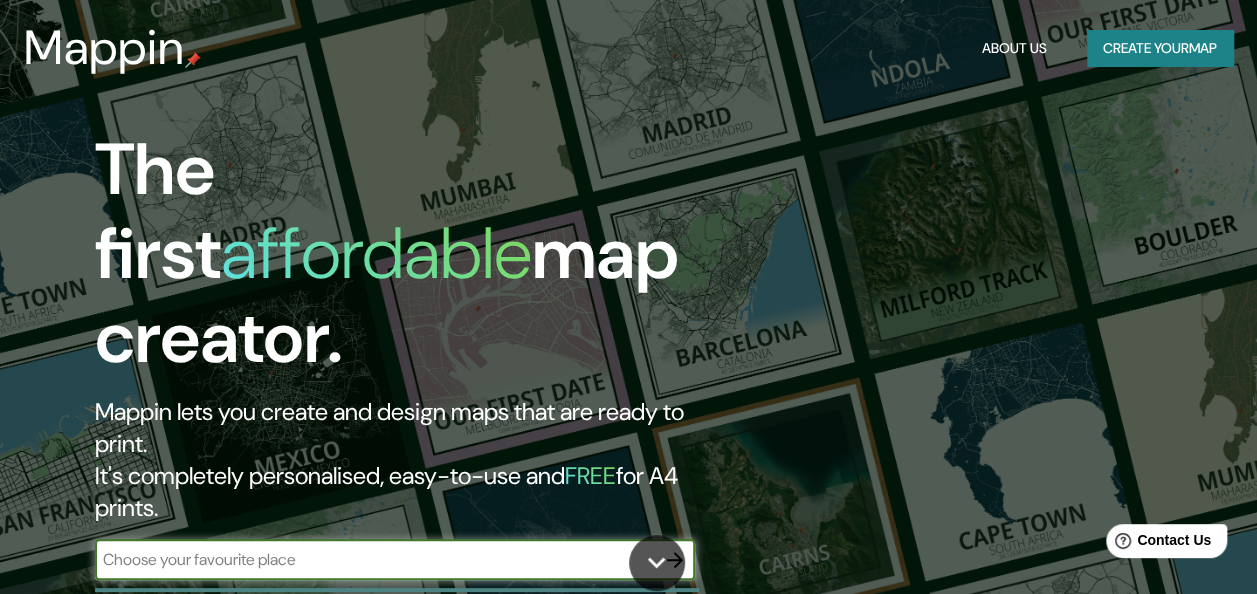click at bounding box center [375, 559] 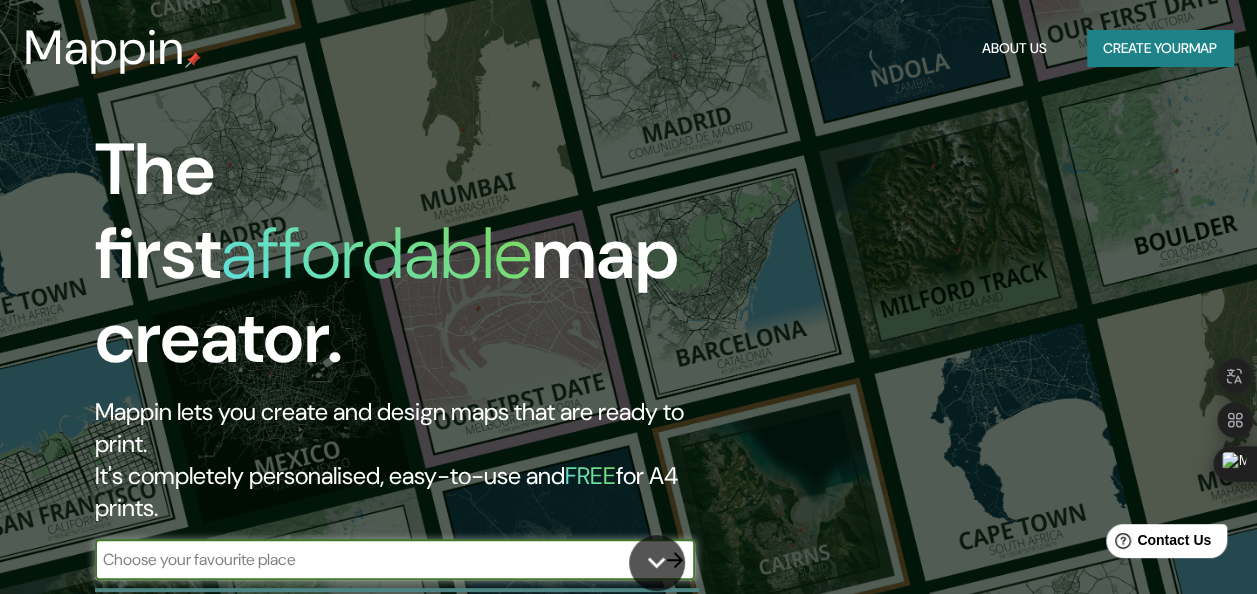 type on "Perú" 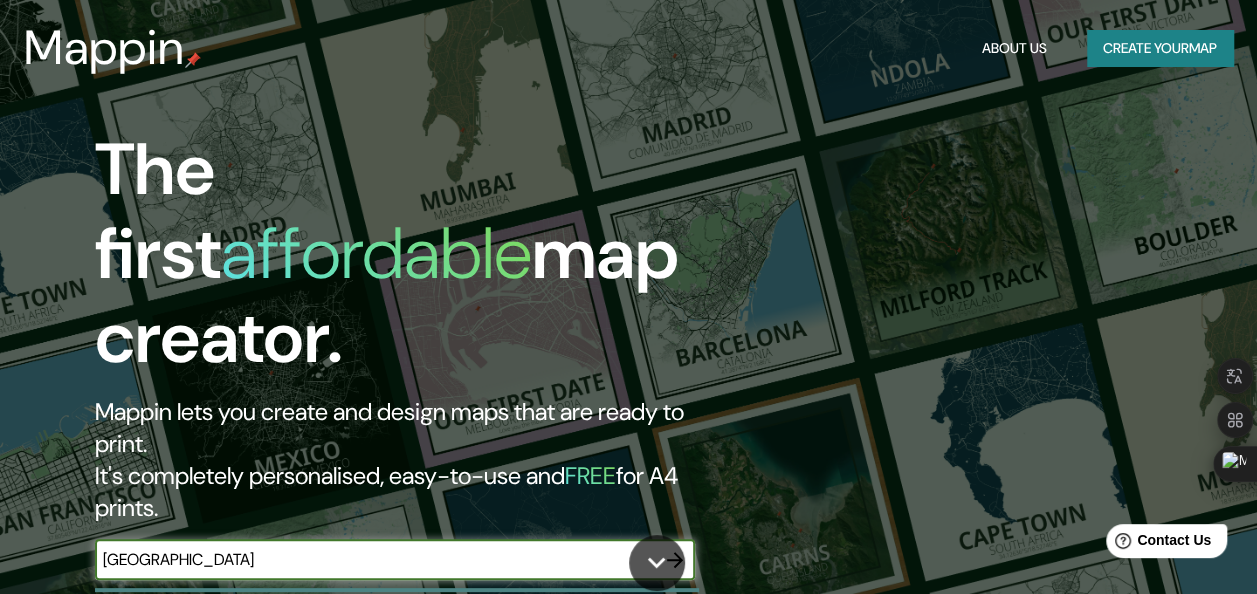click 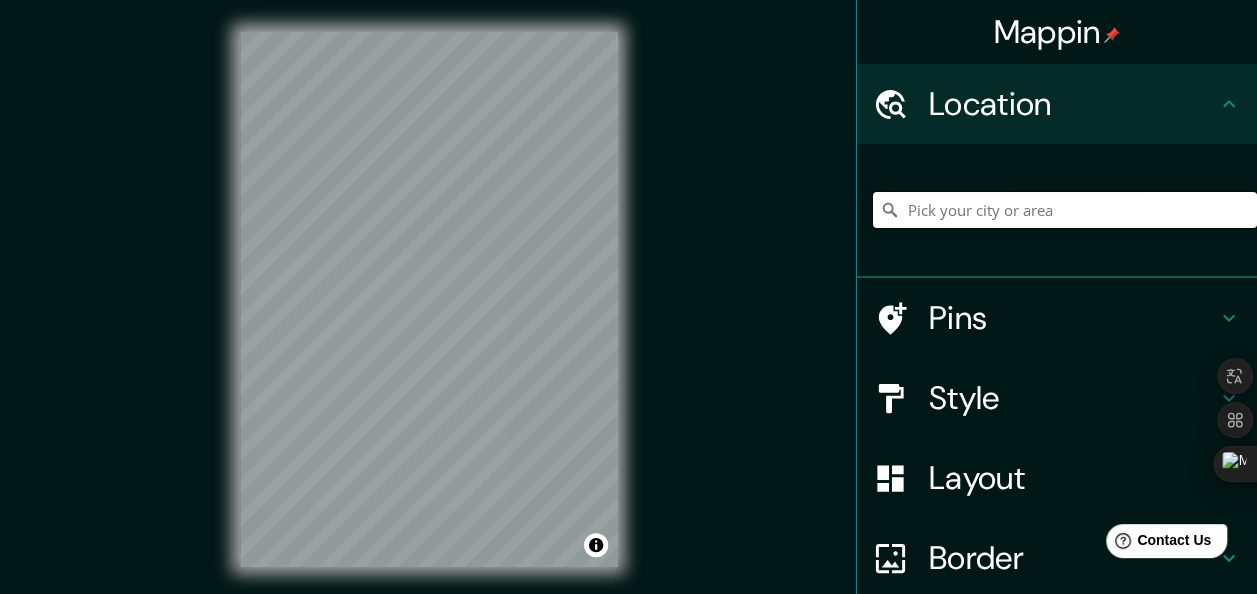 click at bounding box center [1065, 210] 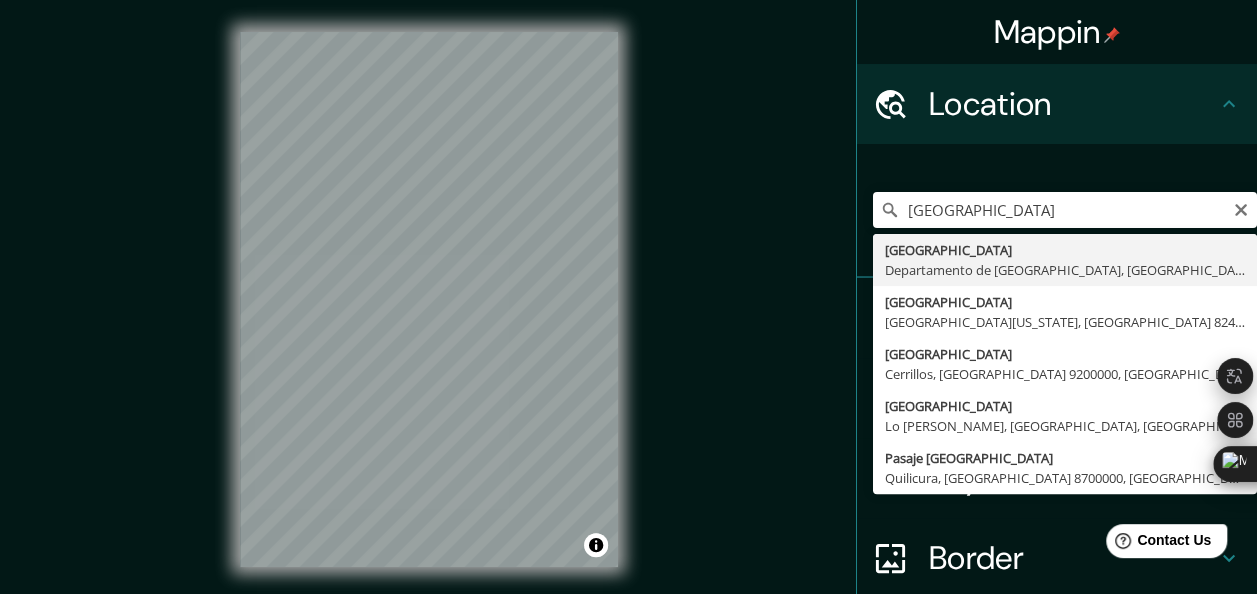 type on "Arequipa, Departamento de Arequipa, Perú" 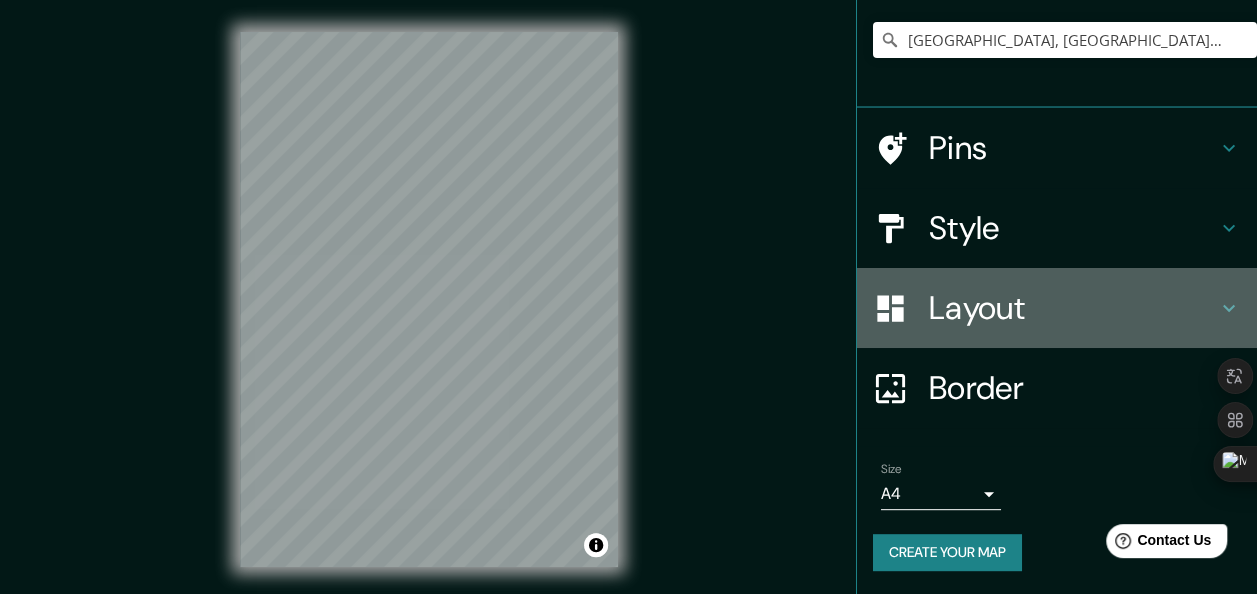 click on "Layout" at bounding box center (1073, 308) 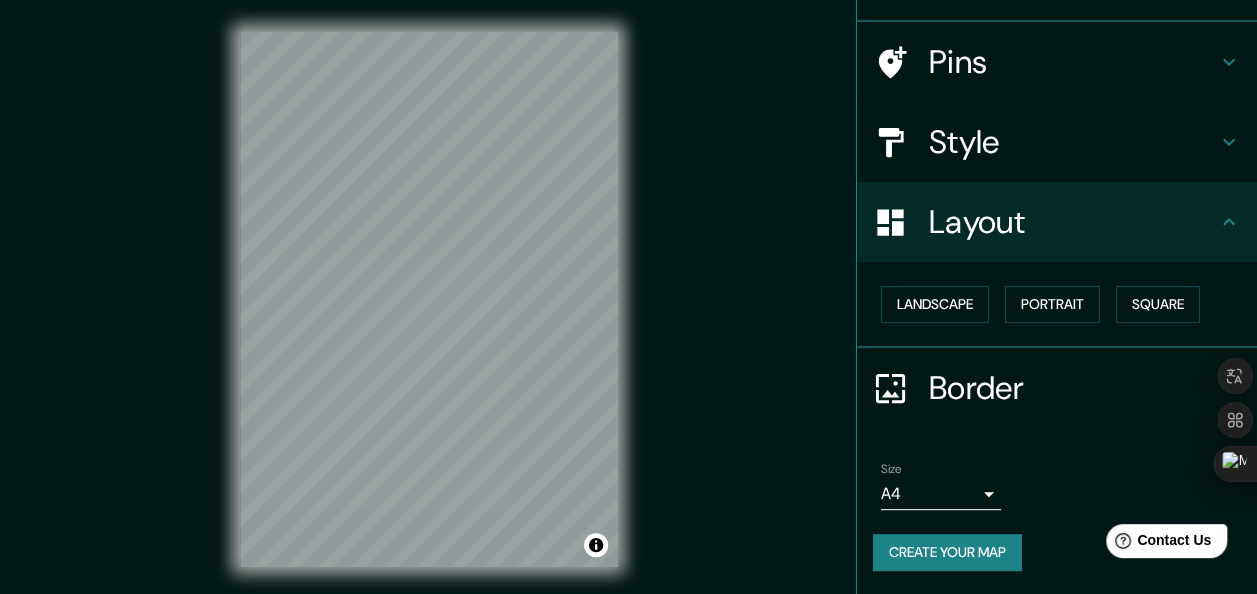 scroll, scrollTop: 124, scrollLeft: 0, axis: vertical 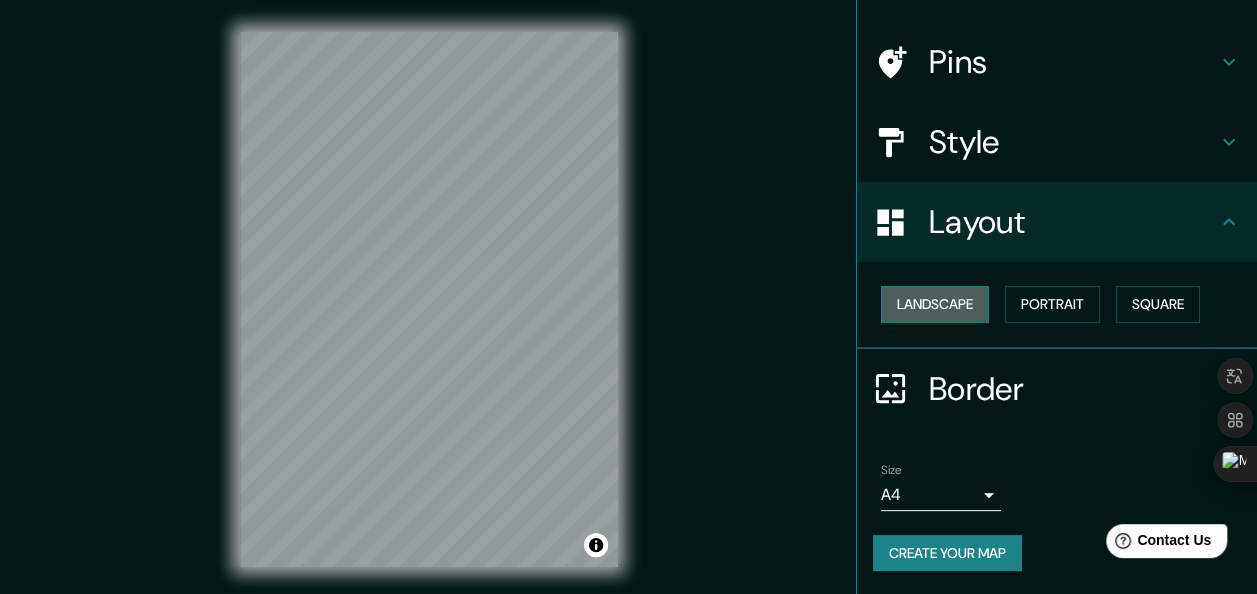 click on "Landscape" at bounding box center [935, 304] 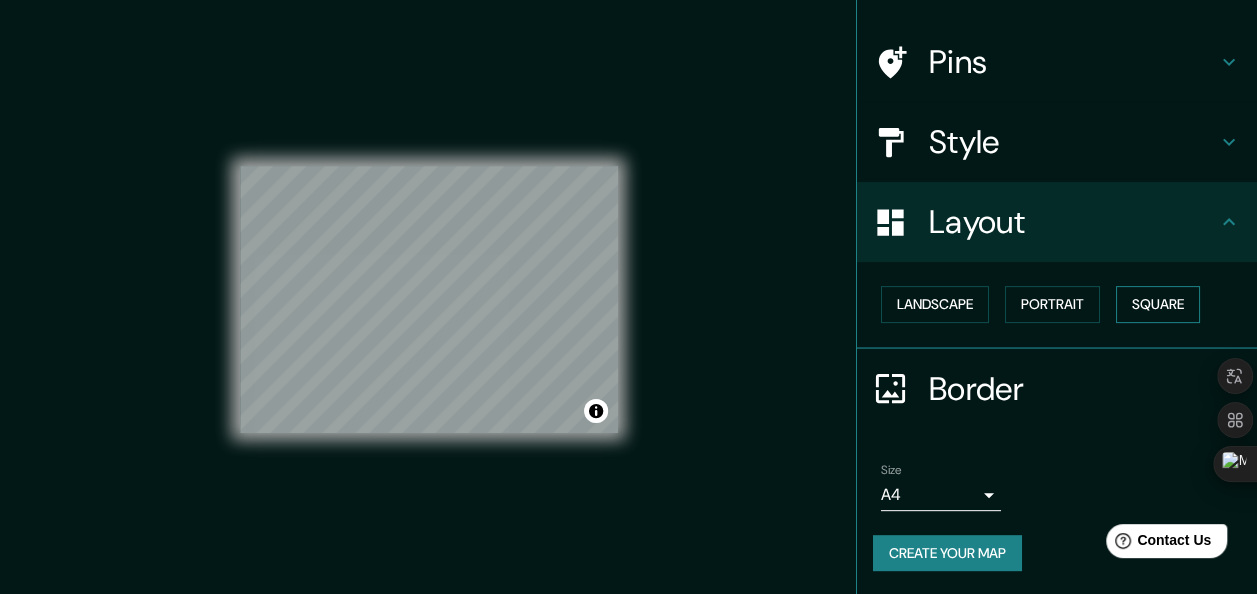 click on "Square" at bounding box center [1158, 304] 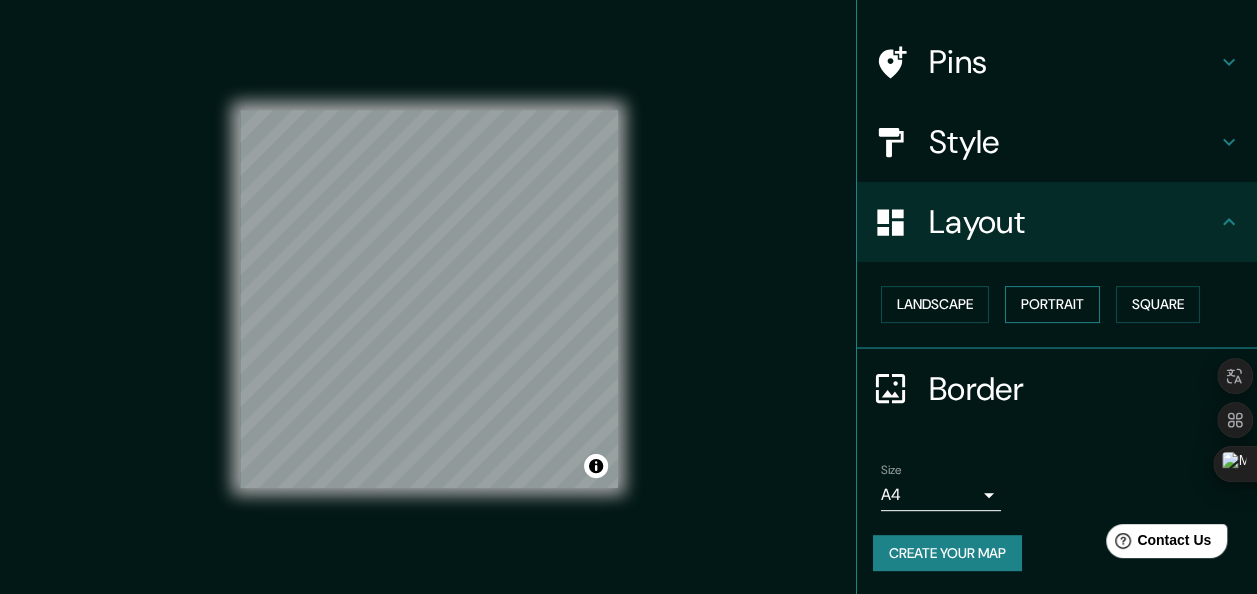 click on "Portrait" at bounding box center [1052, 304] 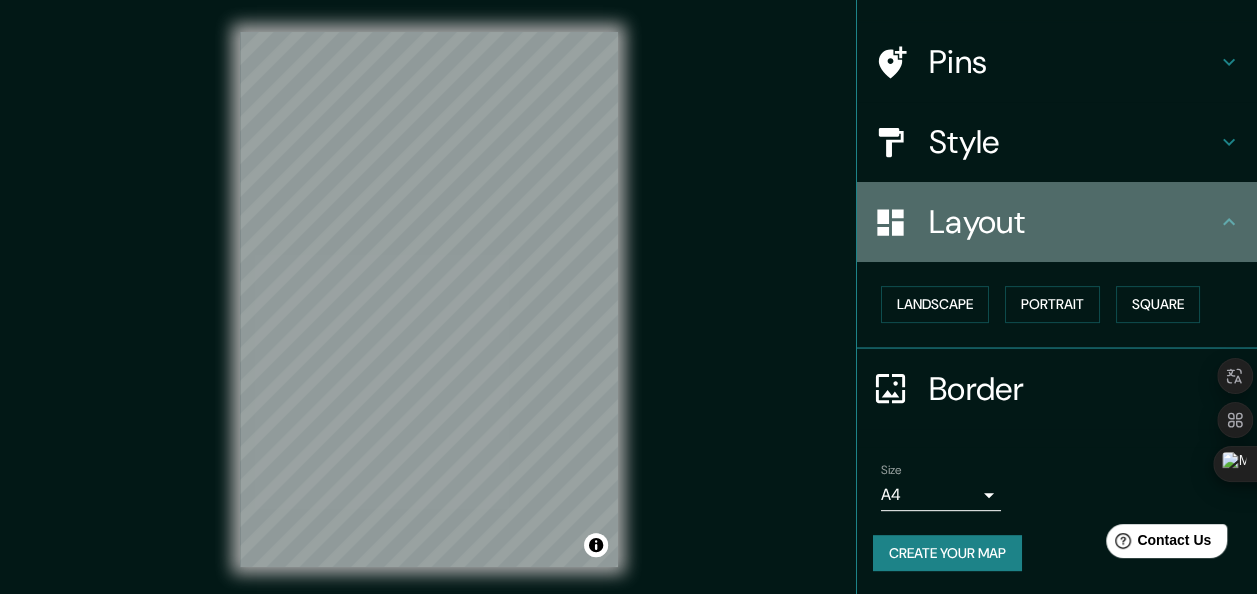 click on "Layout" at bounding box center (1073, 222) 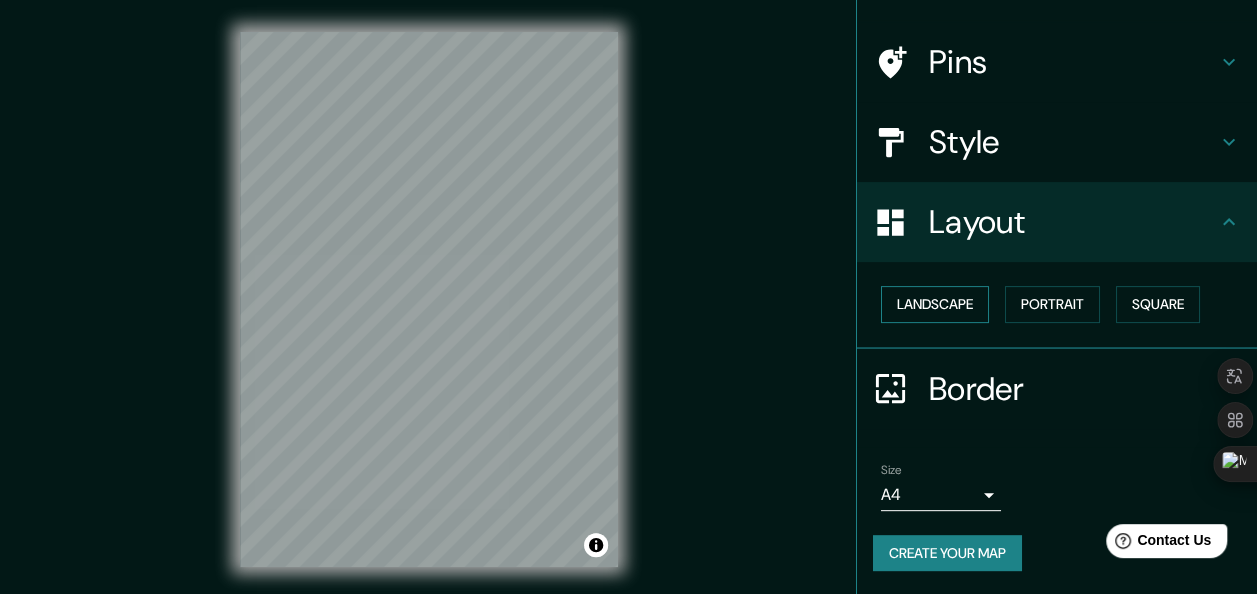 click on "Landscape" at bounding box center [935, 304] 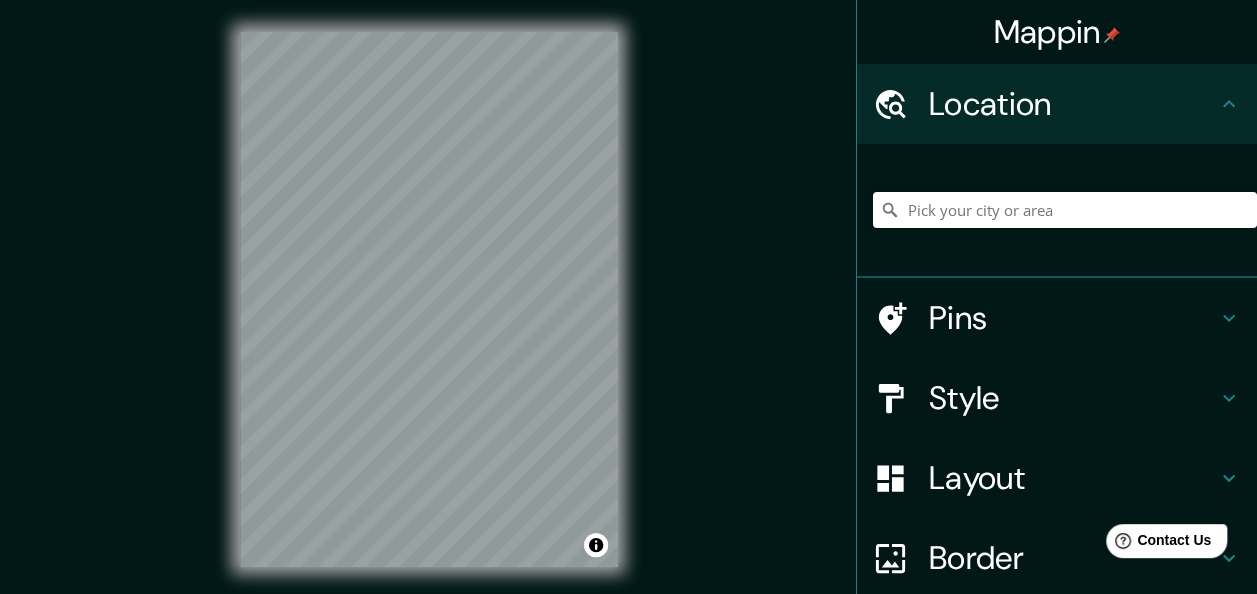 scroll, scrollTop: 0, scrollLeft: 0, axis: both 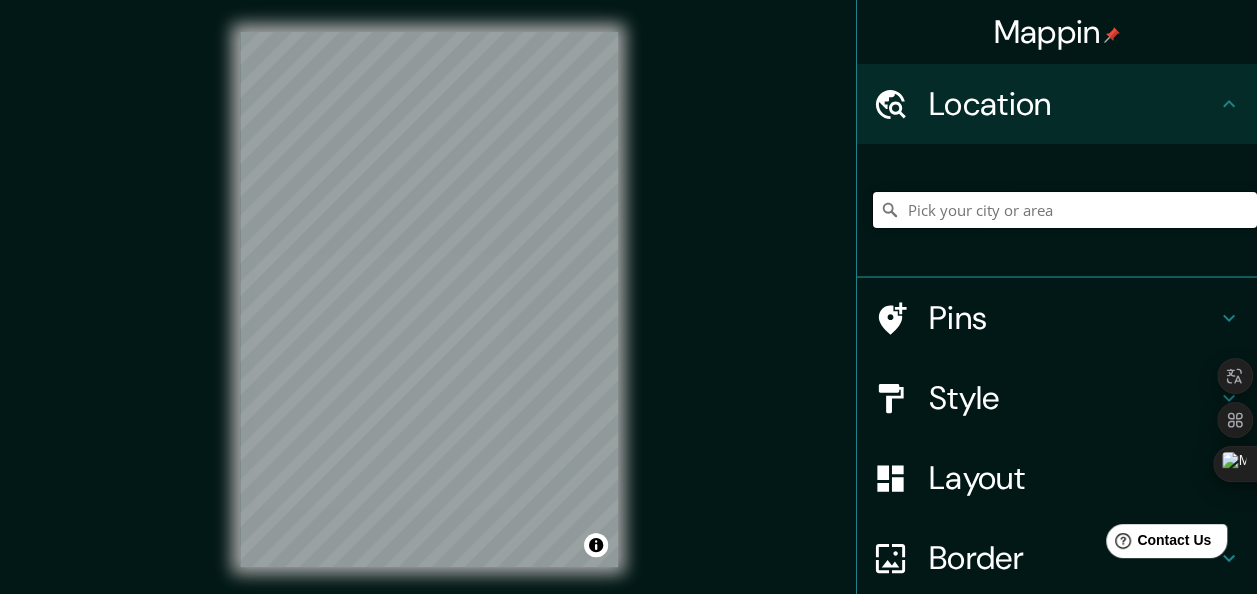 click at bounding box center [1065, 210] 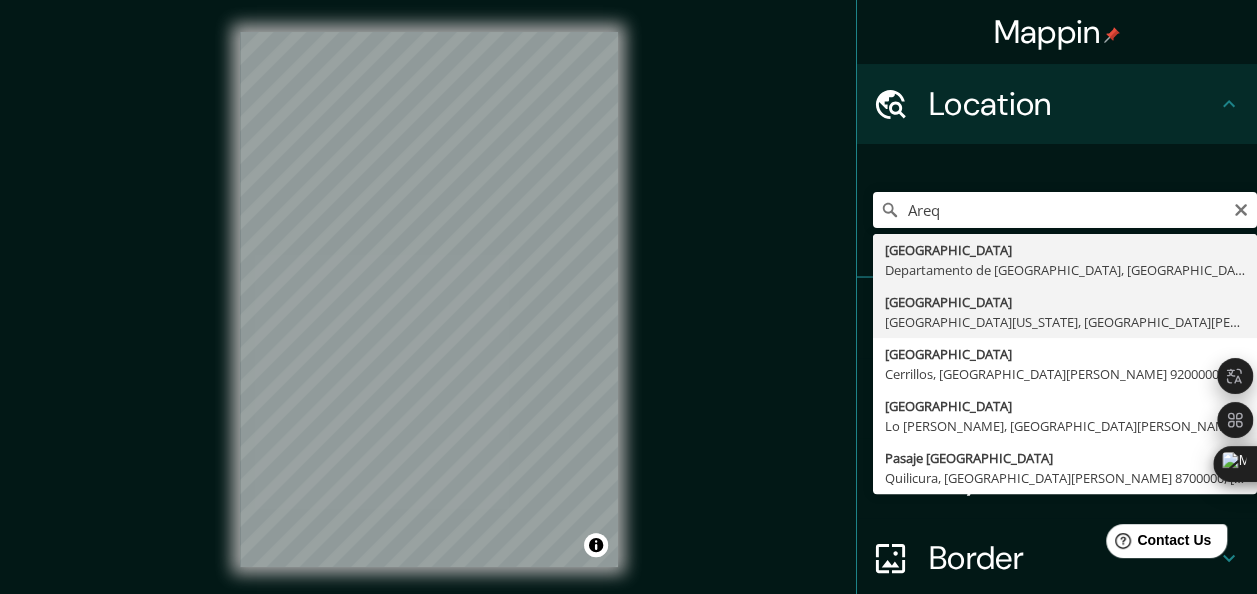 type on "Arequipa, Departamento de Arequipa, Perú" 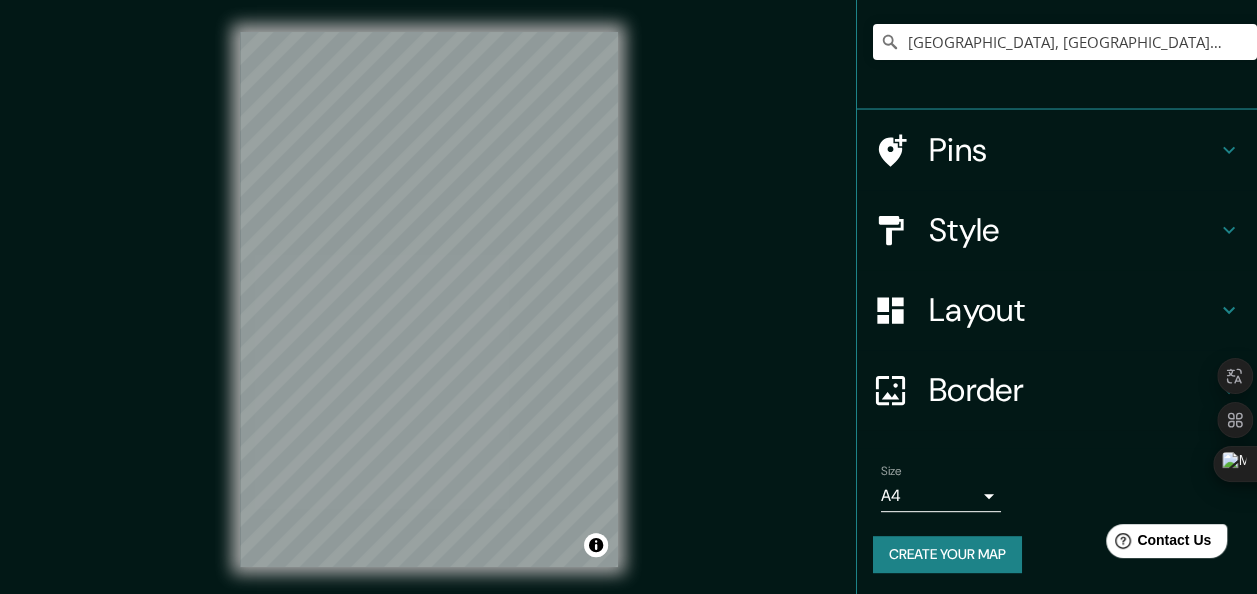 scroll, scrollTop: 170, scrollLeft: 0, axis: vertical 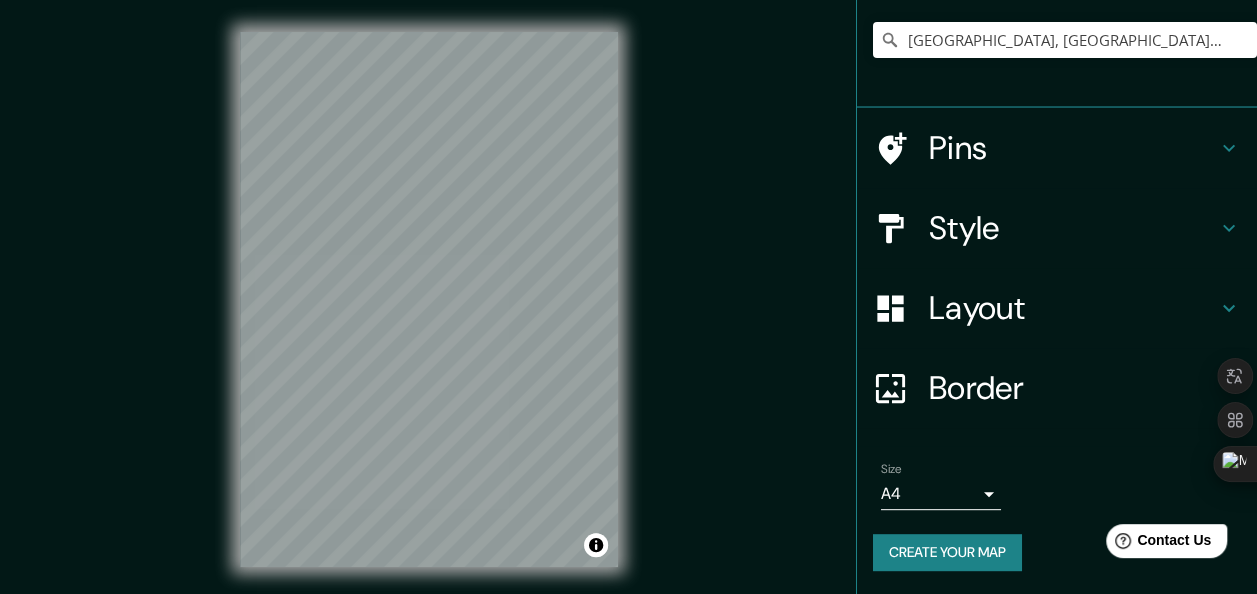 click on "Style" at bounding box center [1073, 228] 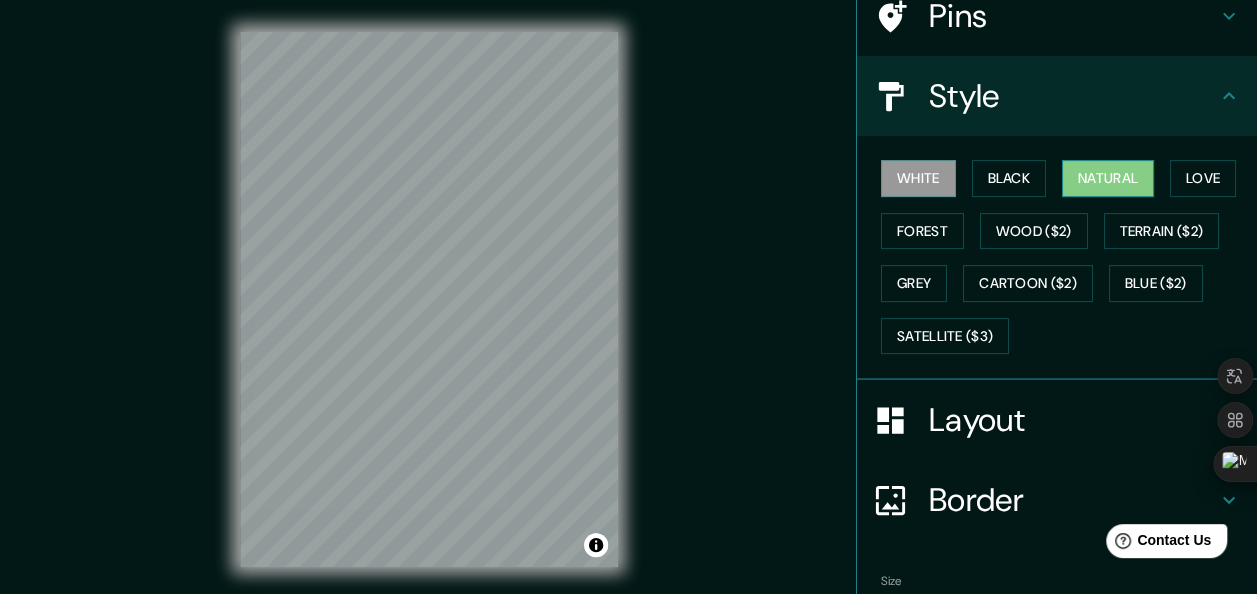 click on "Natural" at bounding box center [1108, 178] 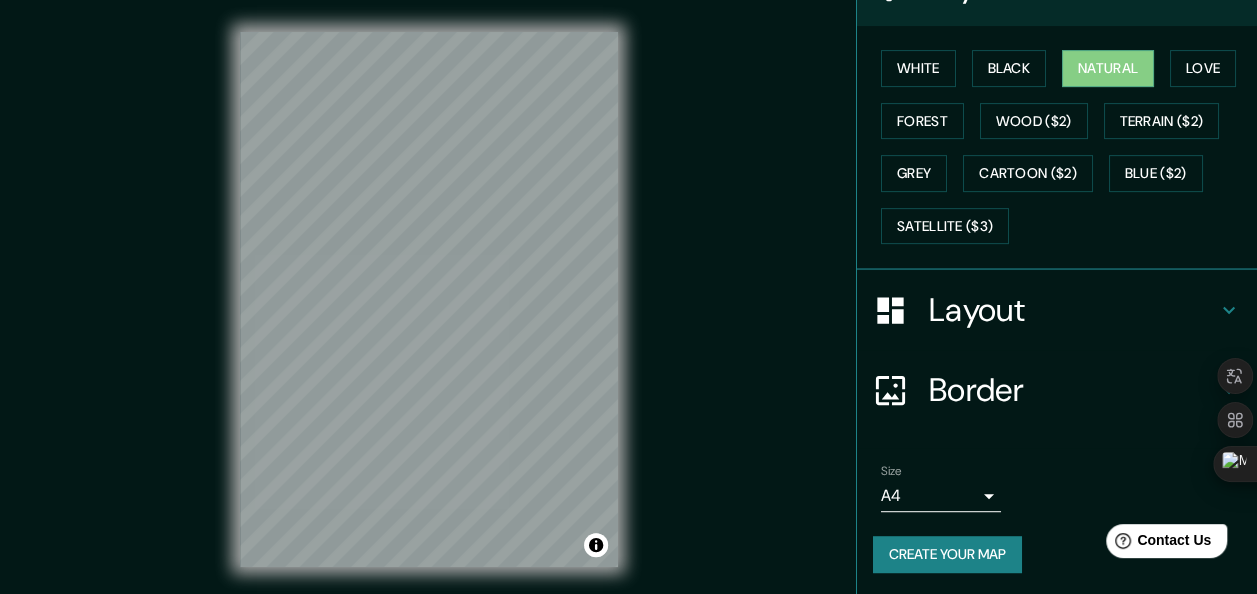 click on "Layout" at bounding box center (1073, 310) 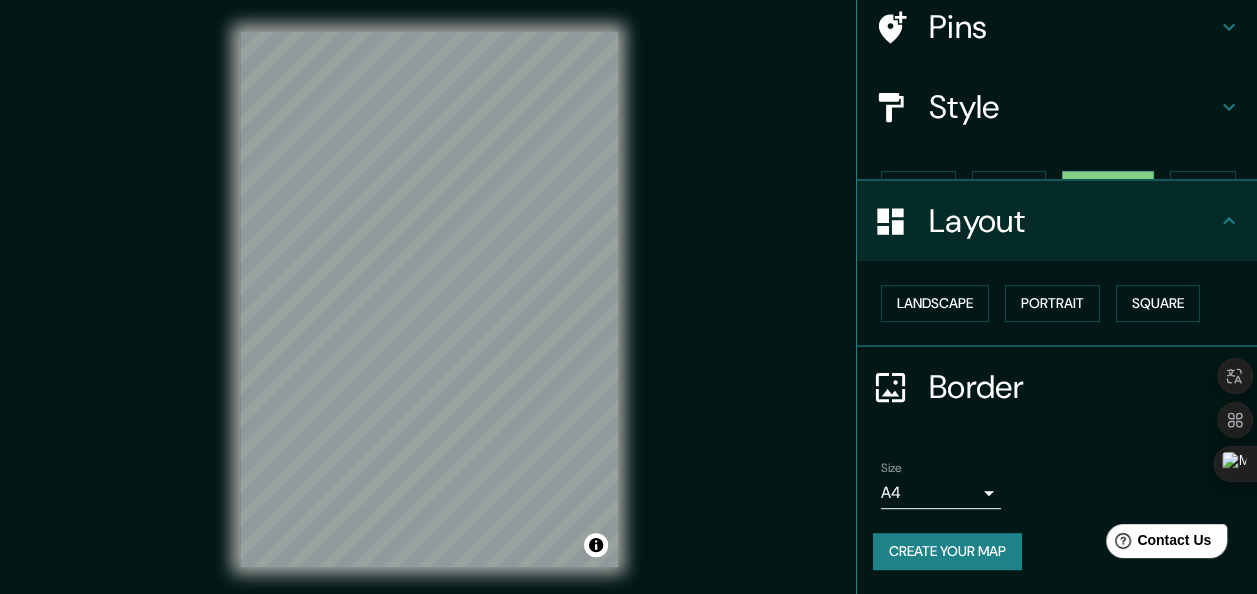 scroll, scrollTop: 124, scrollLeft: 0, axis: vertical 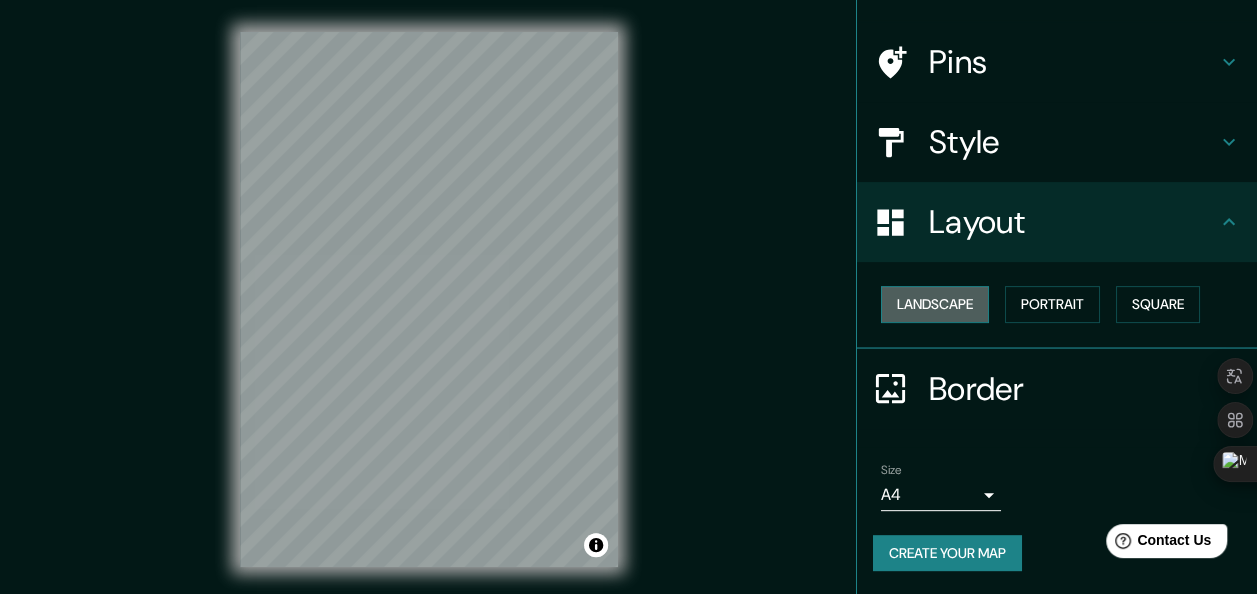 click on "Landscape" at bounding box center (935, 304) 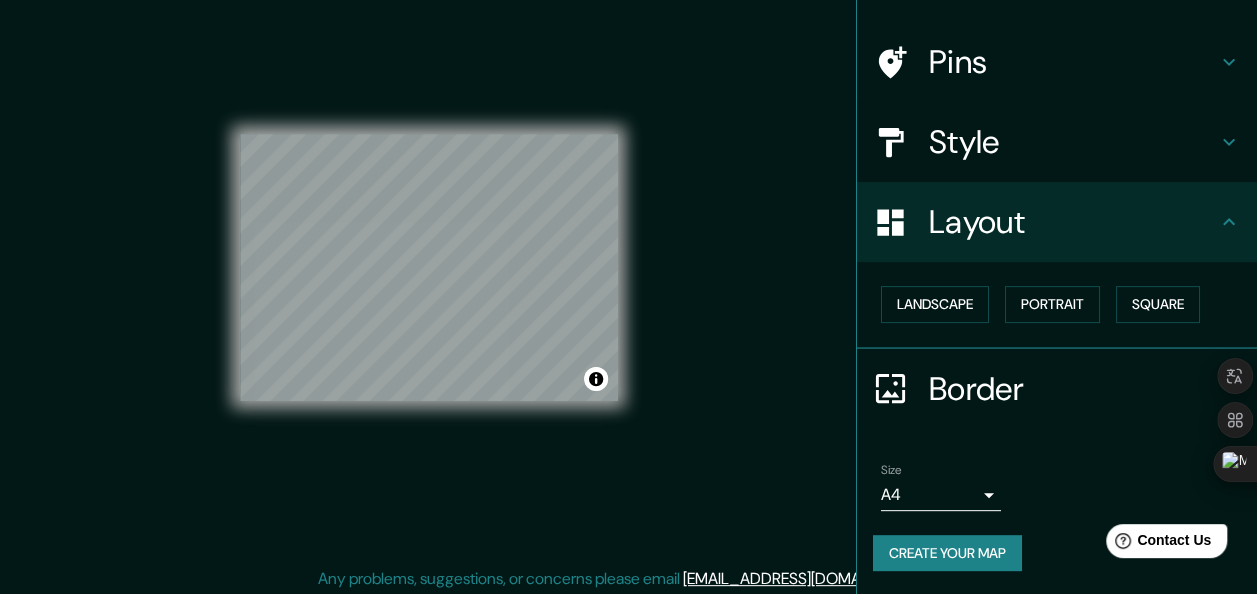 scroll, scrollTop: 36, scrollLeft: 0, axis: vertical 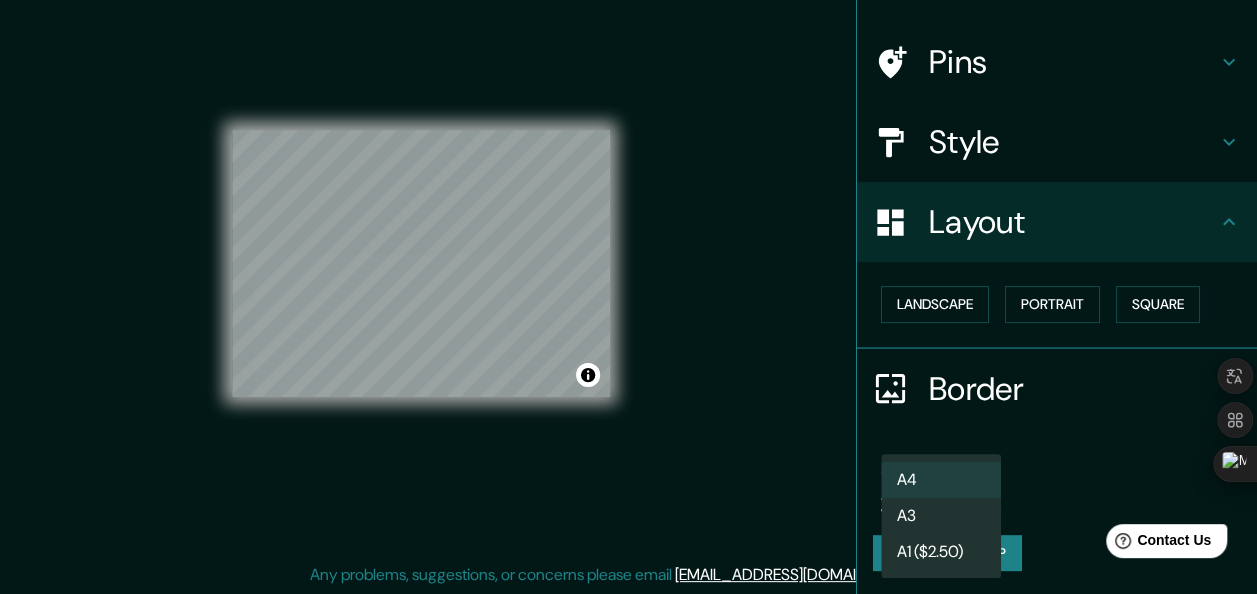 click on "Mappin Location Arequipa, Departamento de Arequipa, Perú Pins Style Layout Landscape Portrait Square Border Choose a border.  Hint : you can make layers of the frame opaque to create some cool effects. None Simple Transparent Fancy Size A4 single Create your map © Mapbox   © OpenStreetMap   Improve this map Any problems, suggestions, or concerns please email    help@mappin.pro . . . A4 A3 A1 ($2.50)" at bounding box center (628, 261) 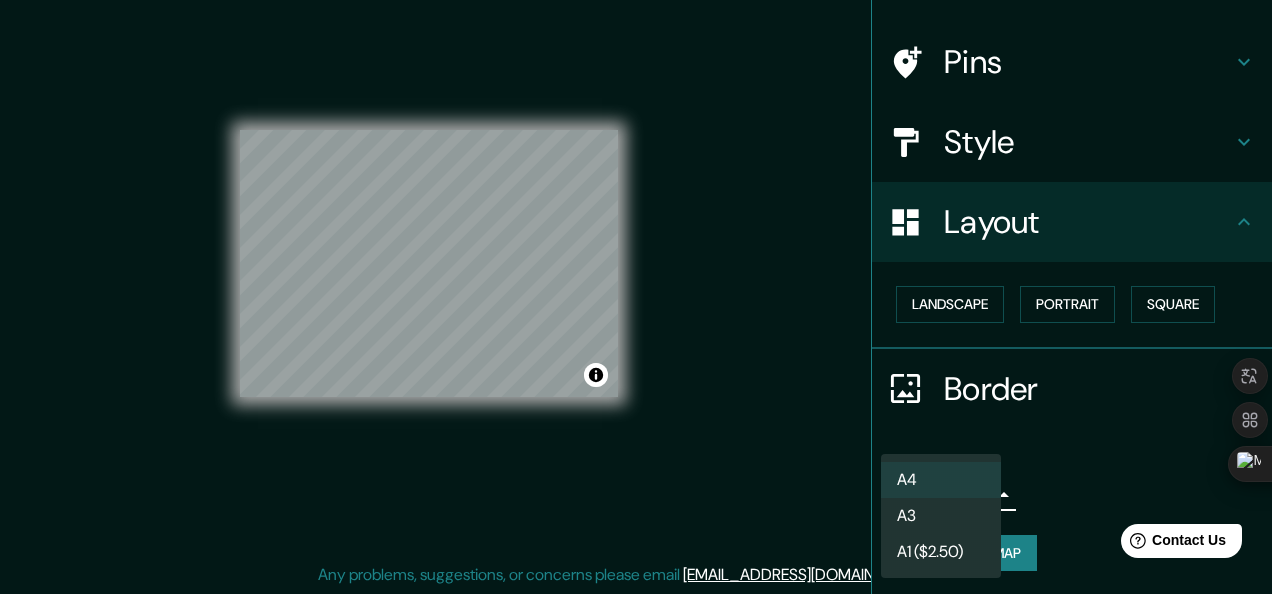 click on "A3" at bounding box center [941, 516] 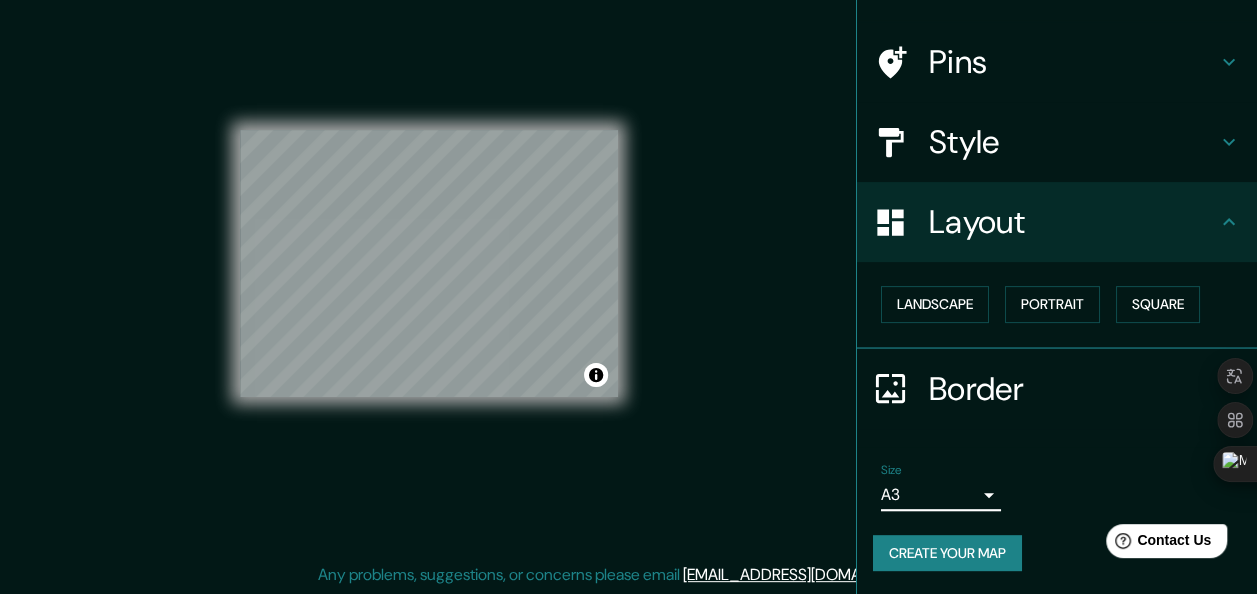 click on "Layout" at bounding box center [1073, 222] 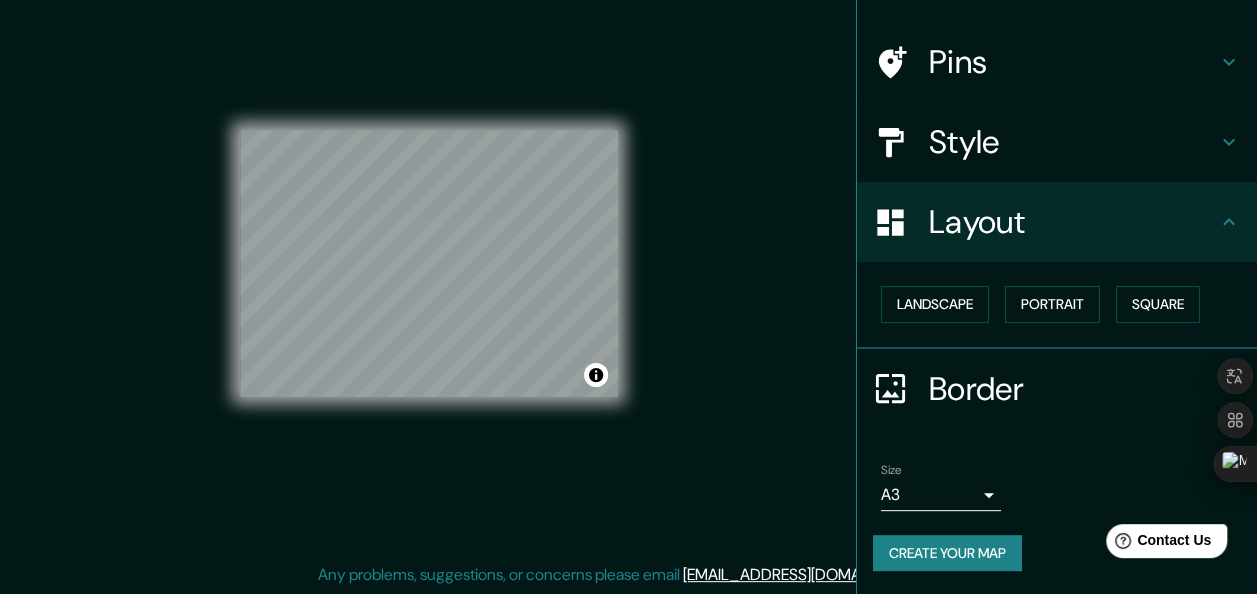 click on "Style" at bounding box center [1073, 142] 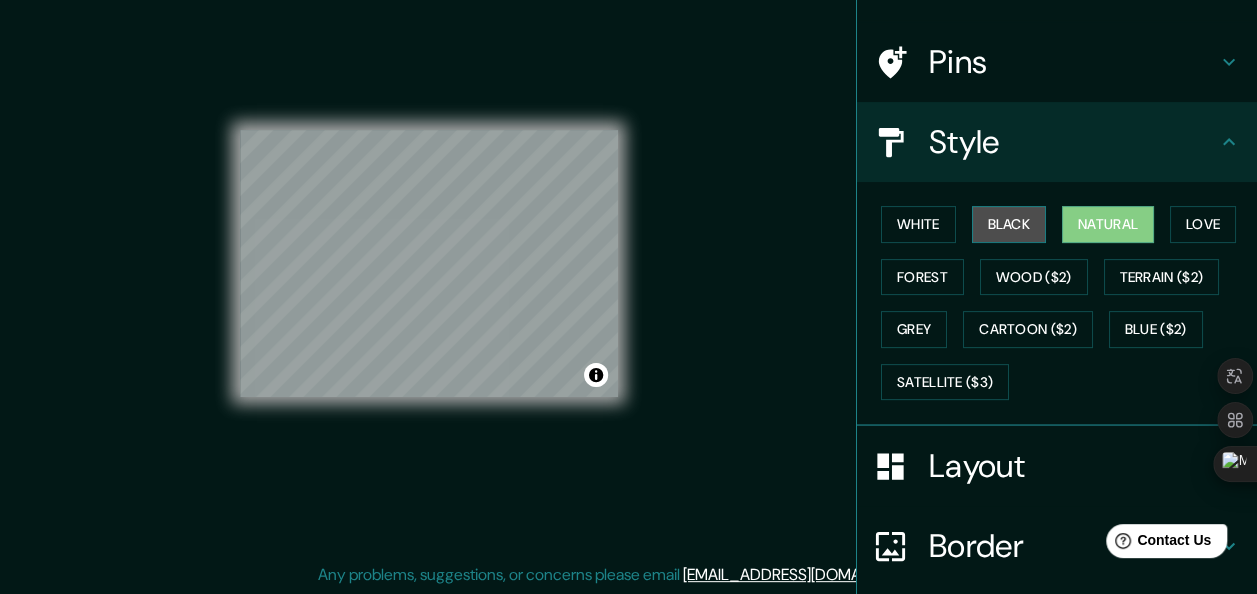 click on "Black" at bounding box center [1009, 224] 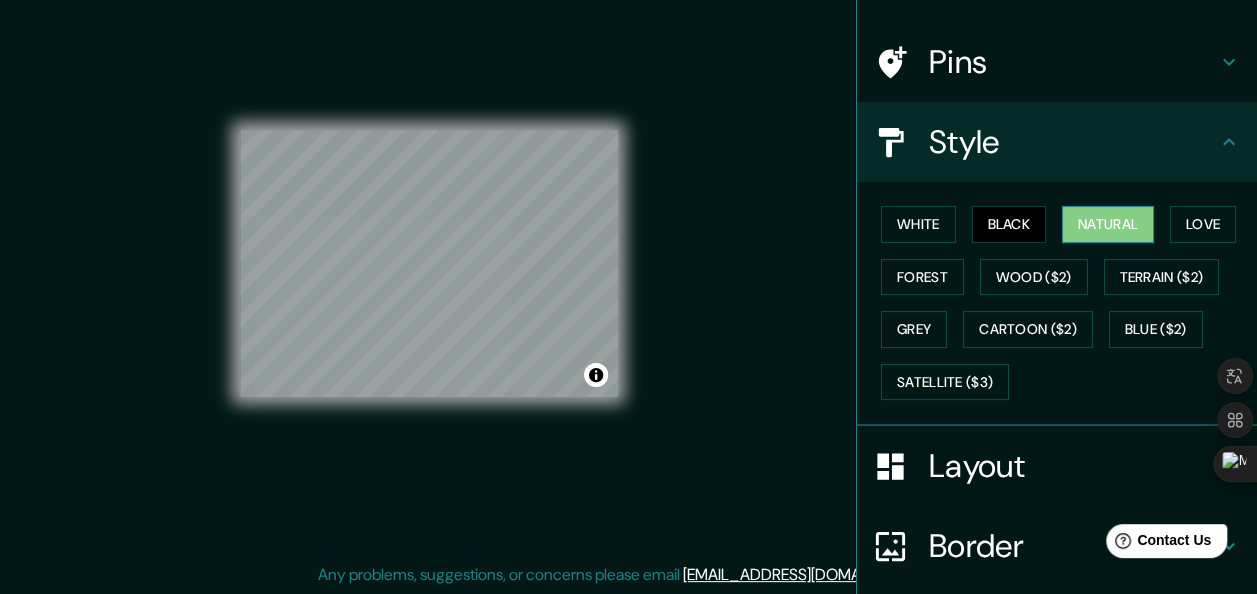 click on "Natural" at bounding box center (1108, 224) 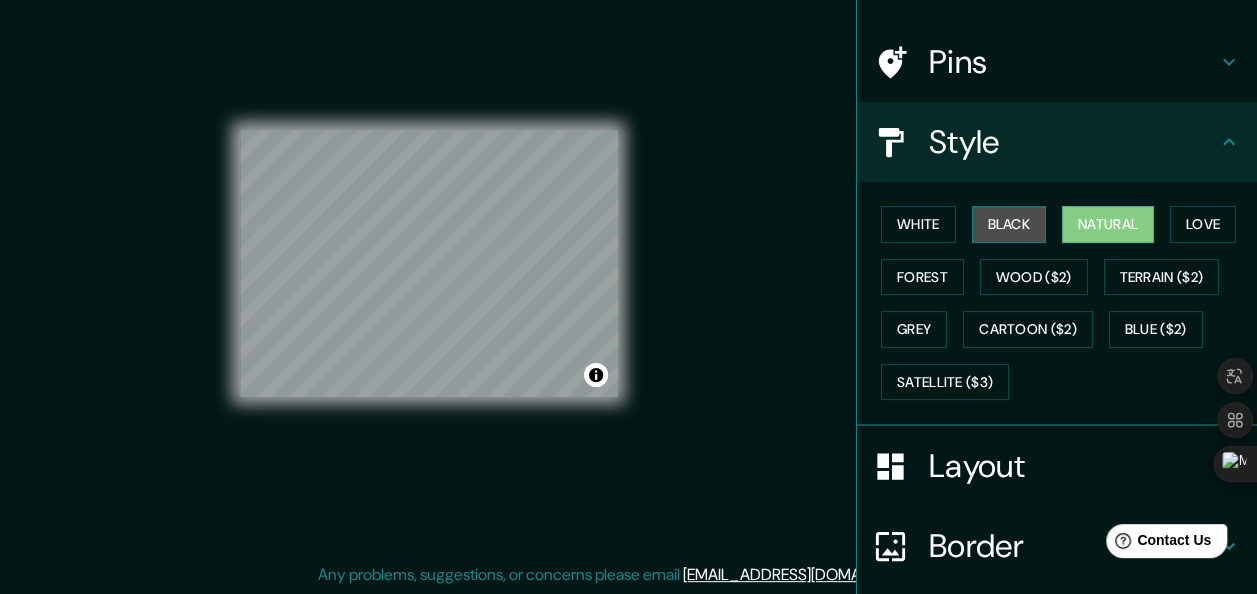 click on "Black" at bounding box center [1009, 224] 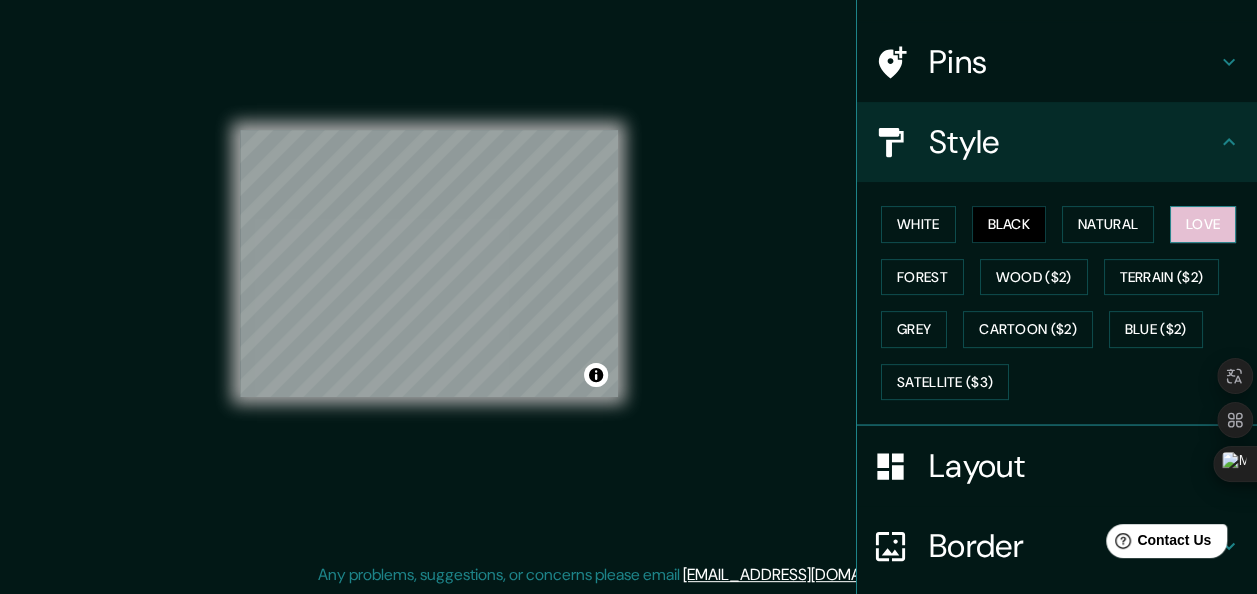 click on "Love" at bounding box center [1203, 224] 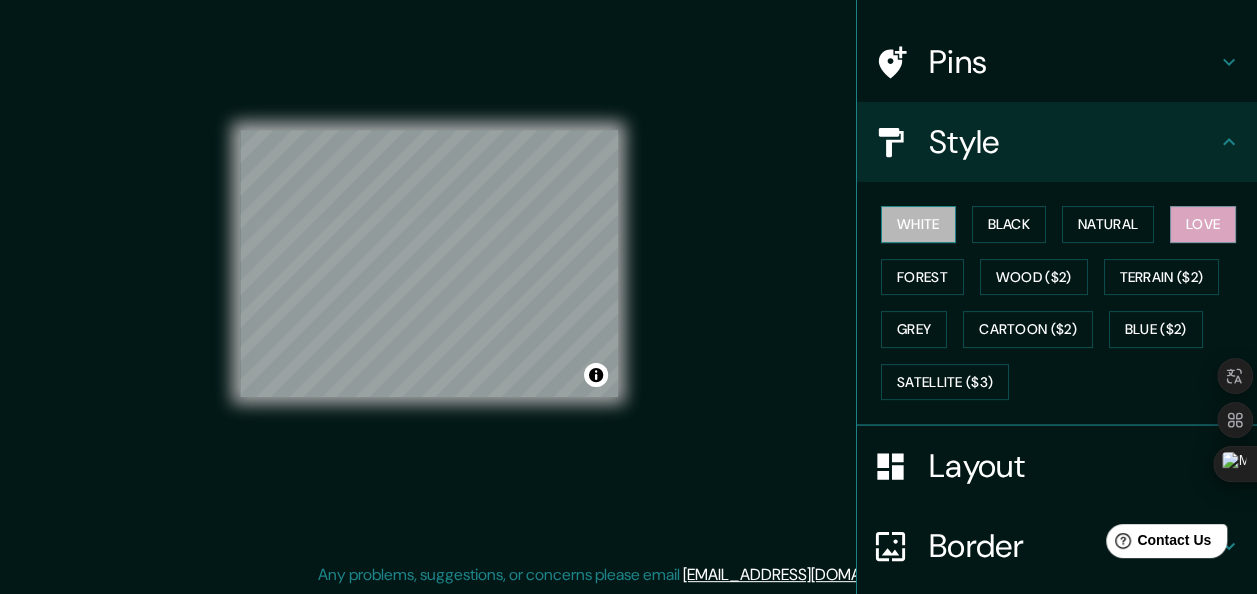 click on "White" at bounding box center [918, 224] 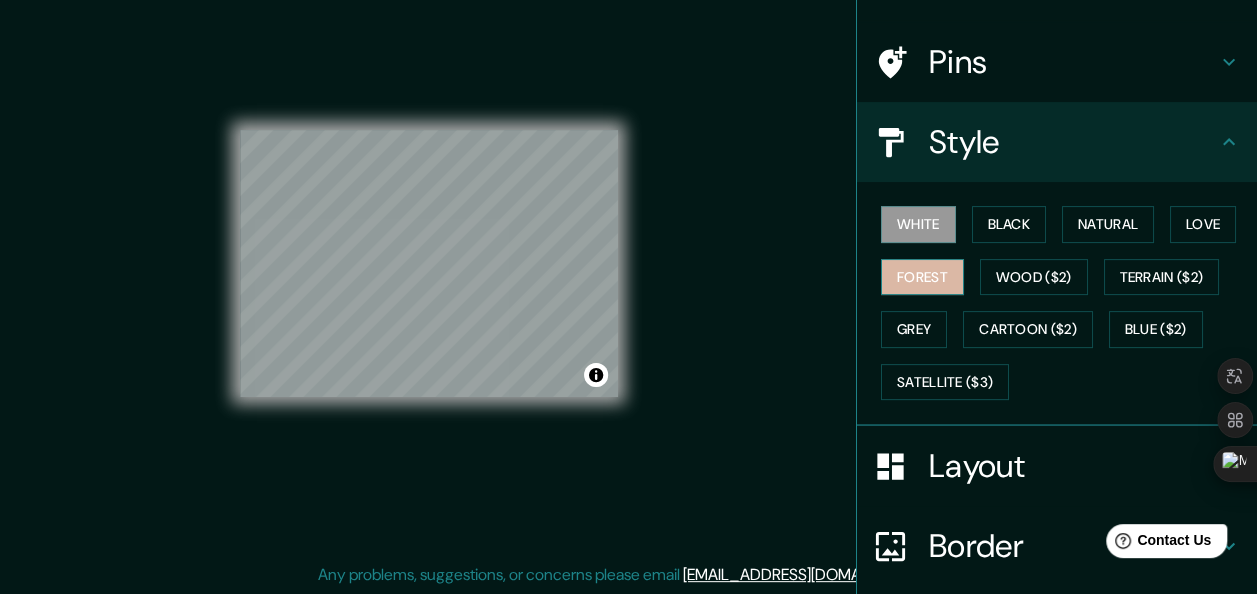 click on "Forest" at bounding box center (922, 277) 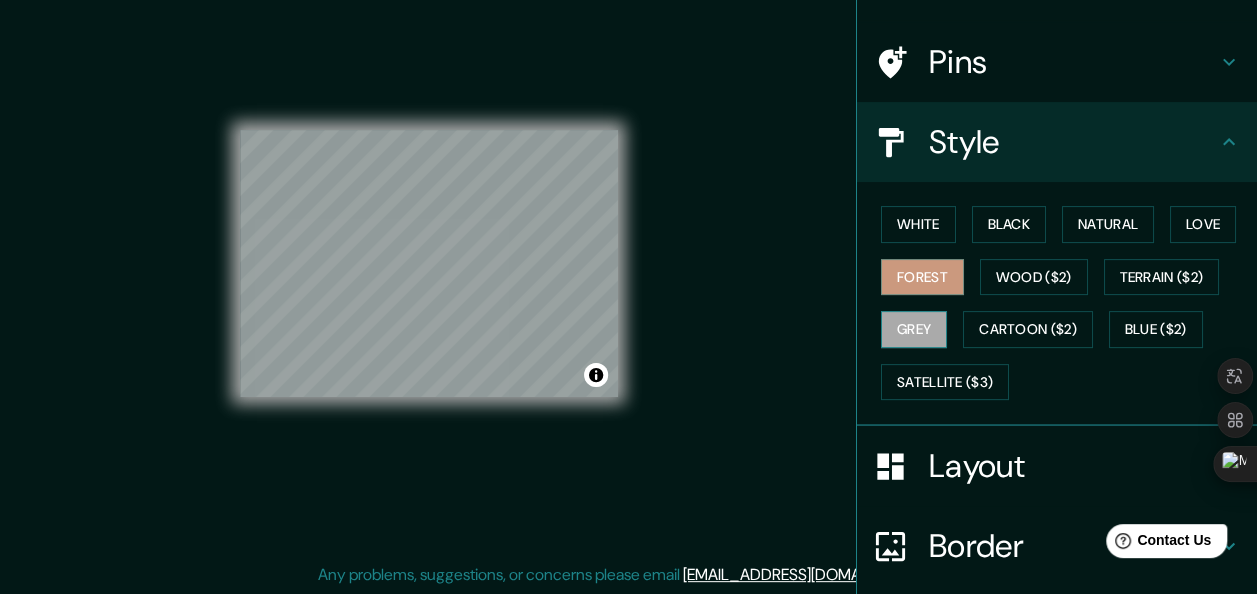 click on "Grey" at bounding box center [914, 329] 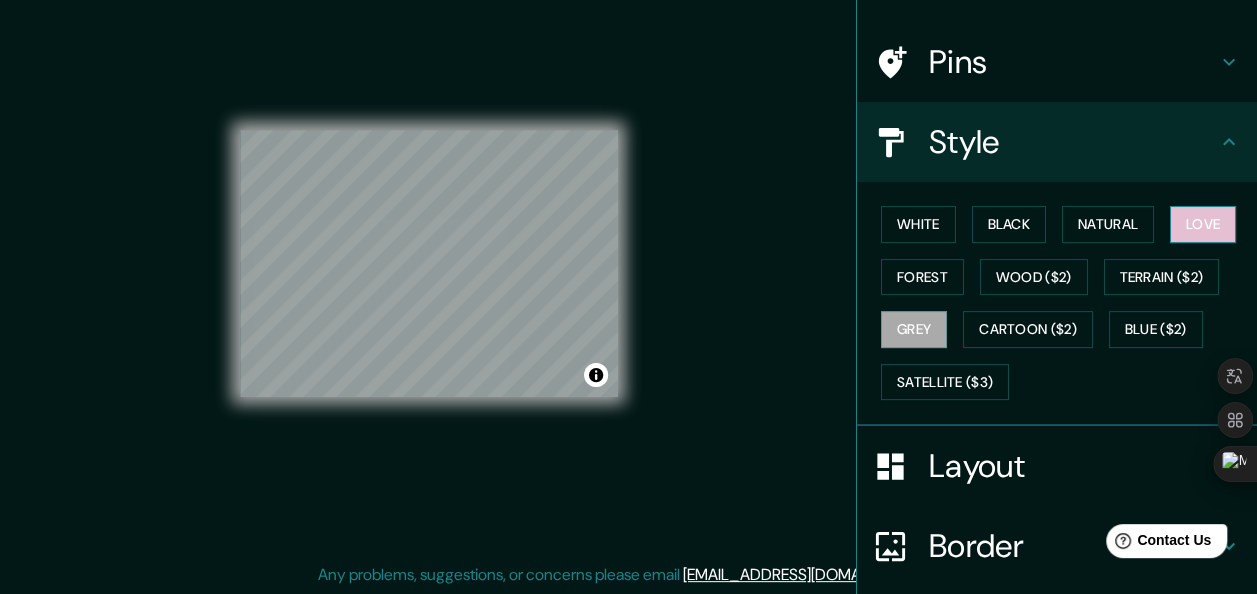 click on "Love" at bounding box center (1203, 224) 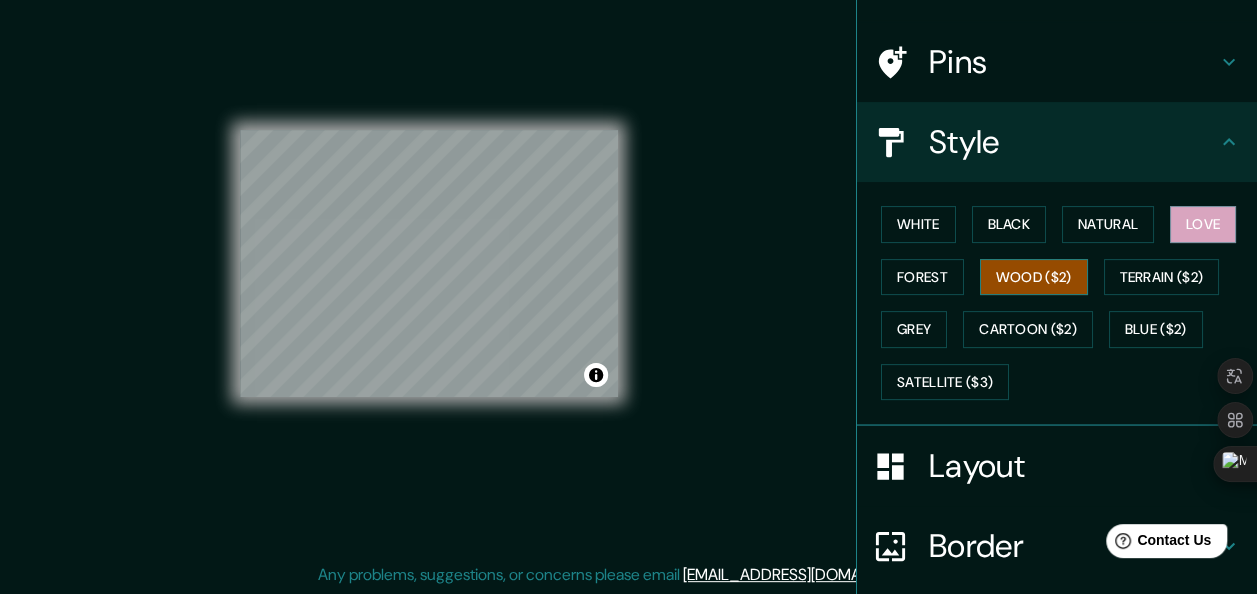 click on "Wood ($2)" at bounding box center [1034, 277] 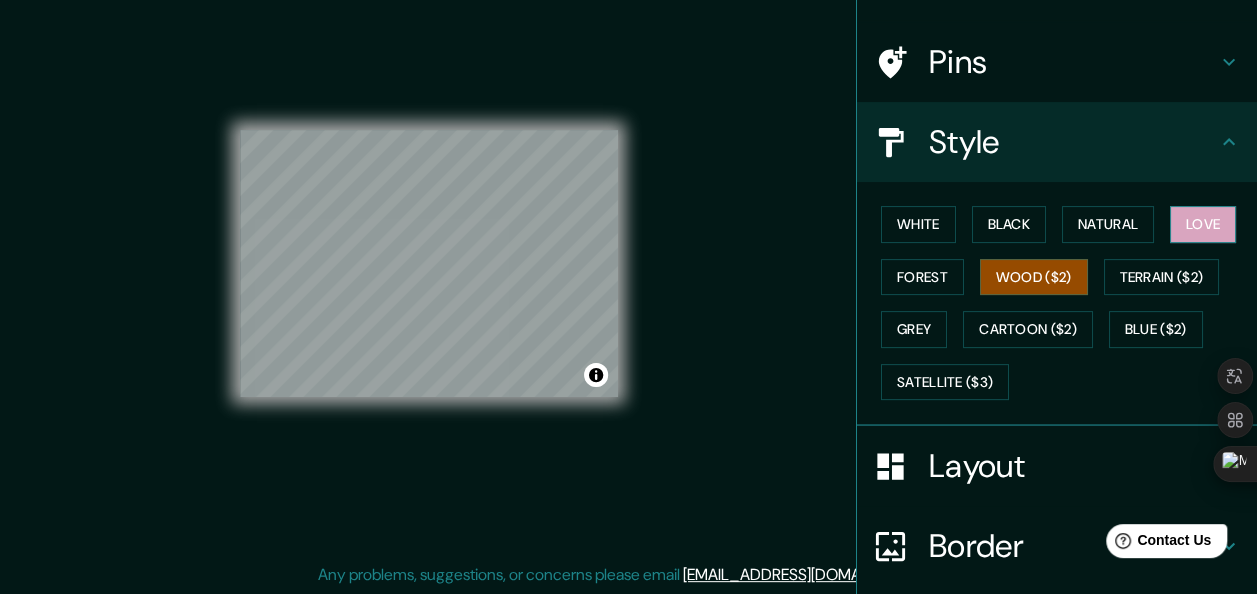 click on "Love" at bounding box center [1203, 224] 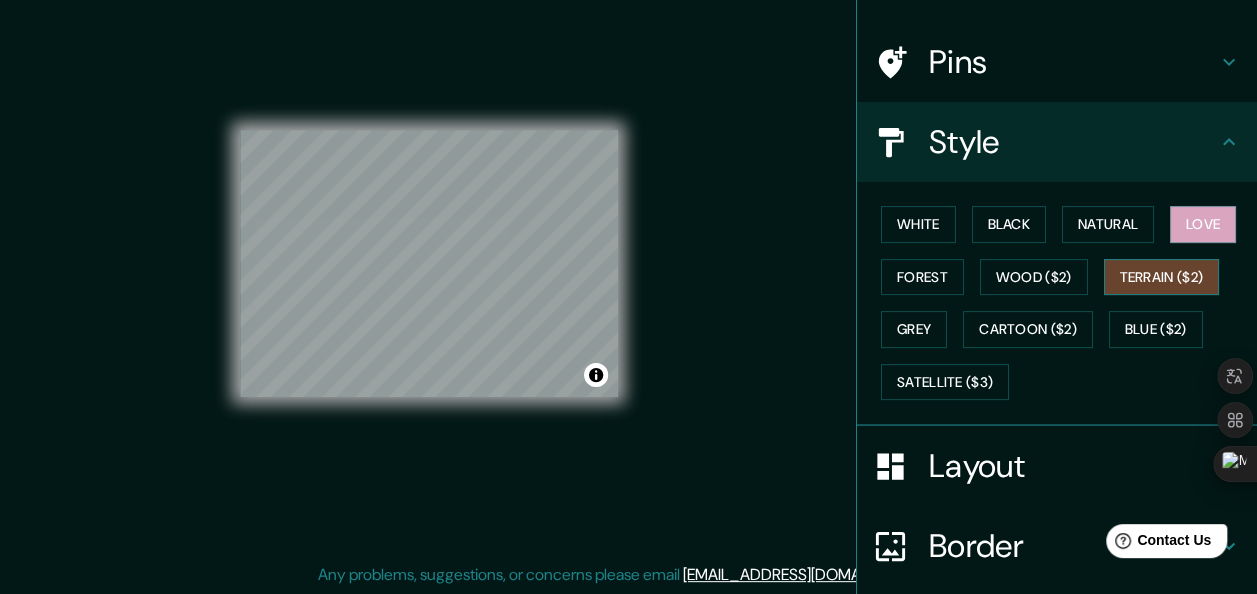 click on "Terrain ($2)" at bounding box center (1162, 277) 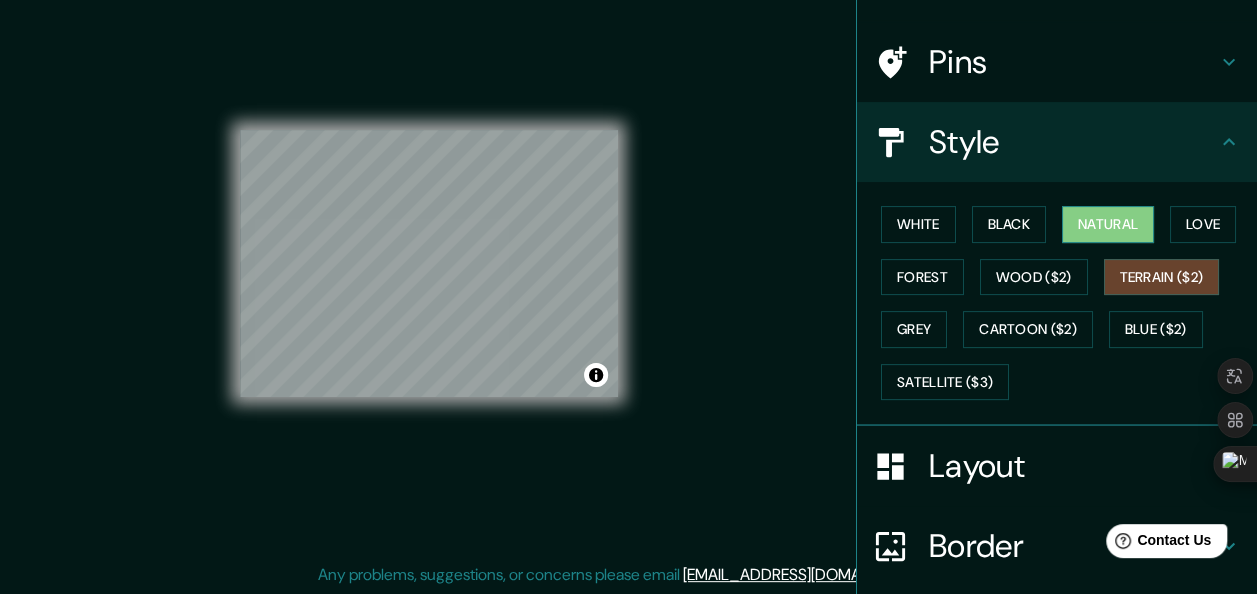 click on "Natural" at bounding box center (1108, 224) 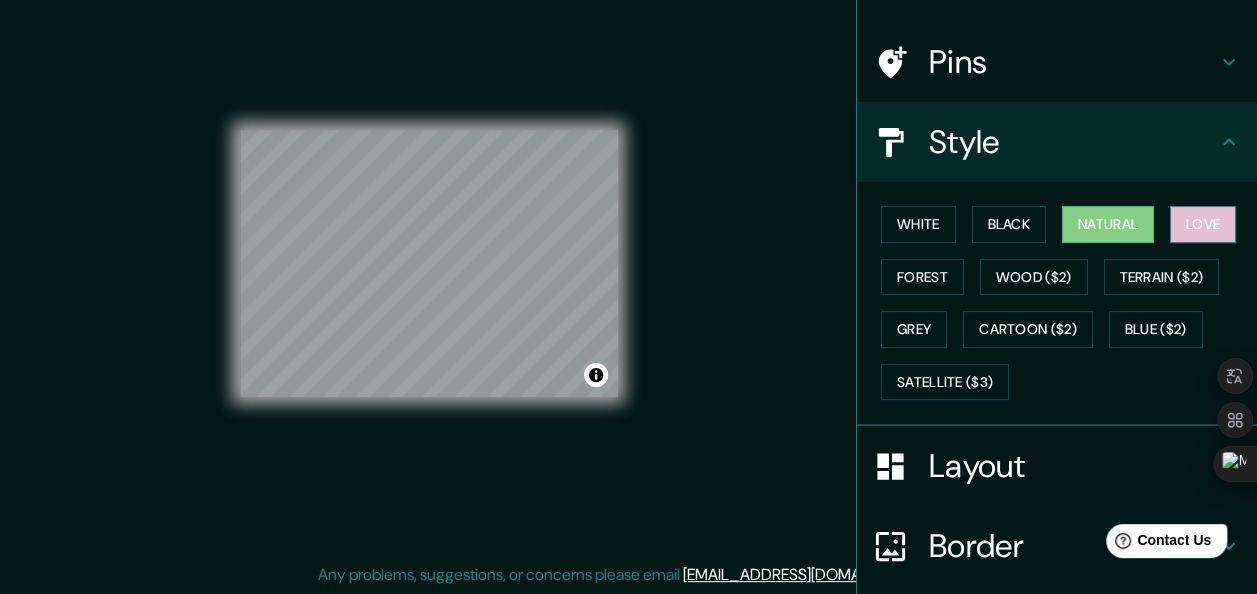 click on "Love" at bounding box center (1203, 224) 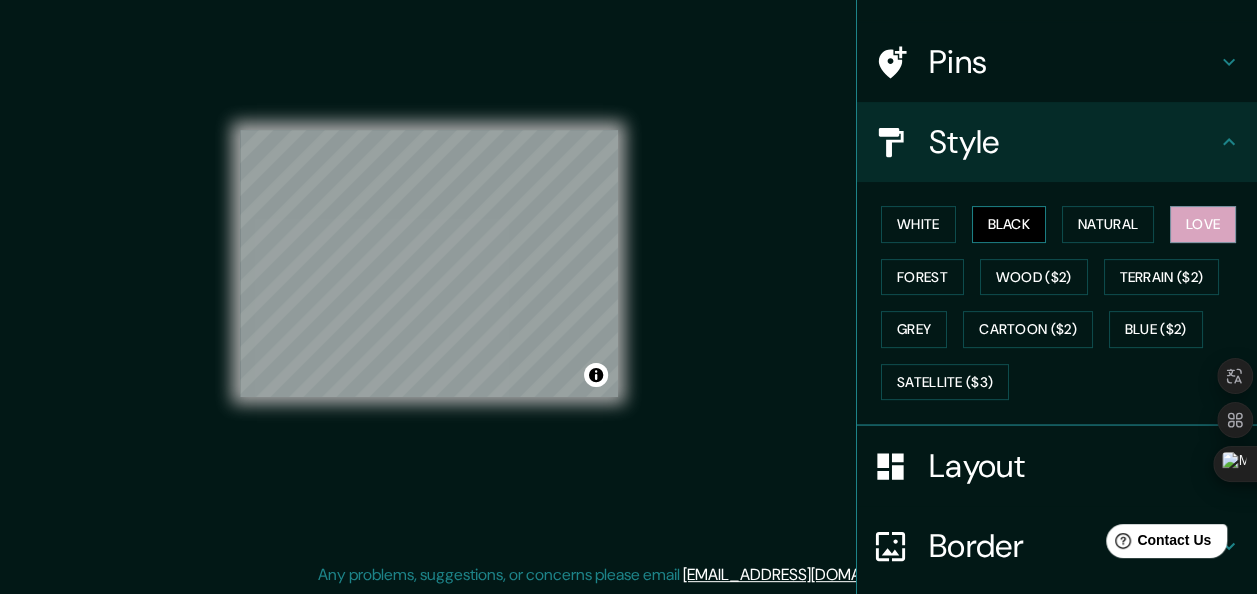 click on "Black" at bounding box center (1009, 224) 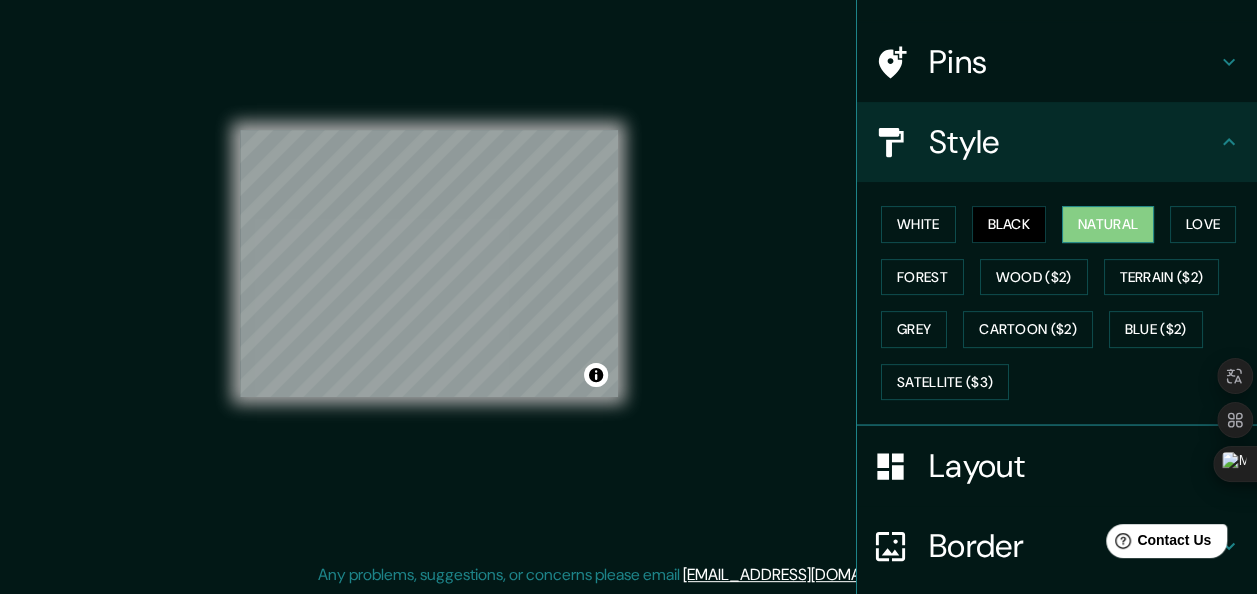 click on "Natural" at bounding box center (1108, 224) 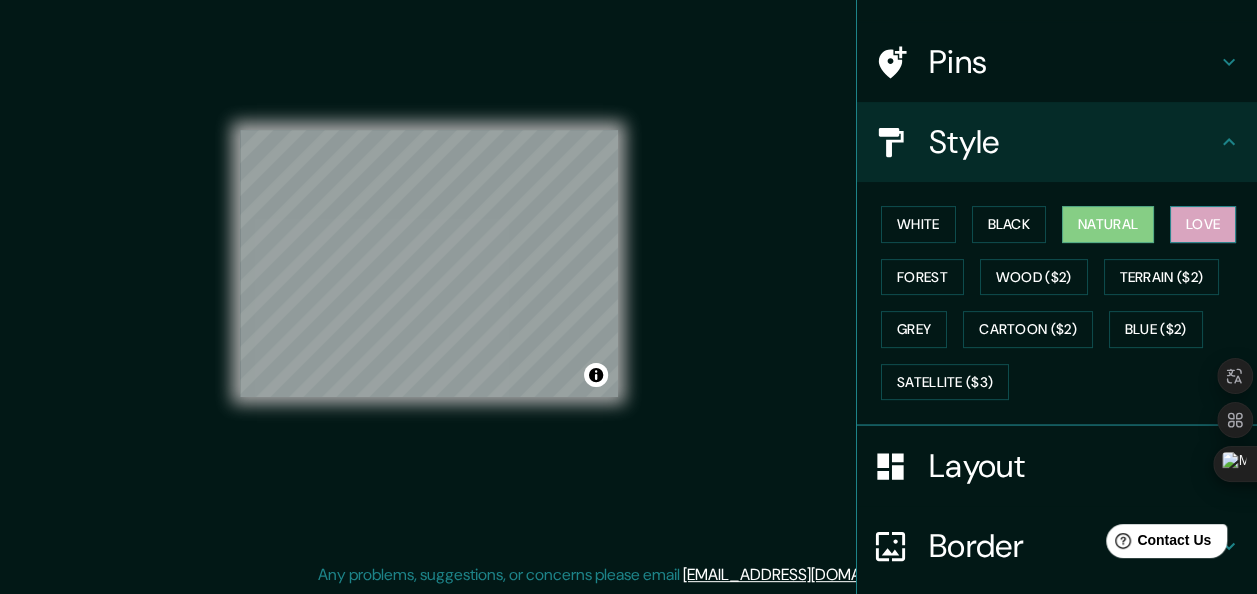 click on "Love" at bounding box center (1203, 224) 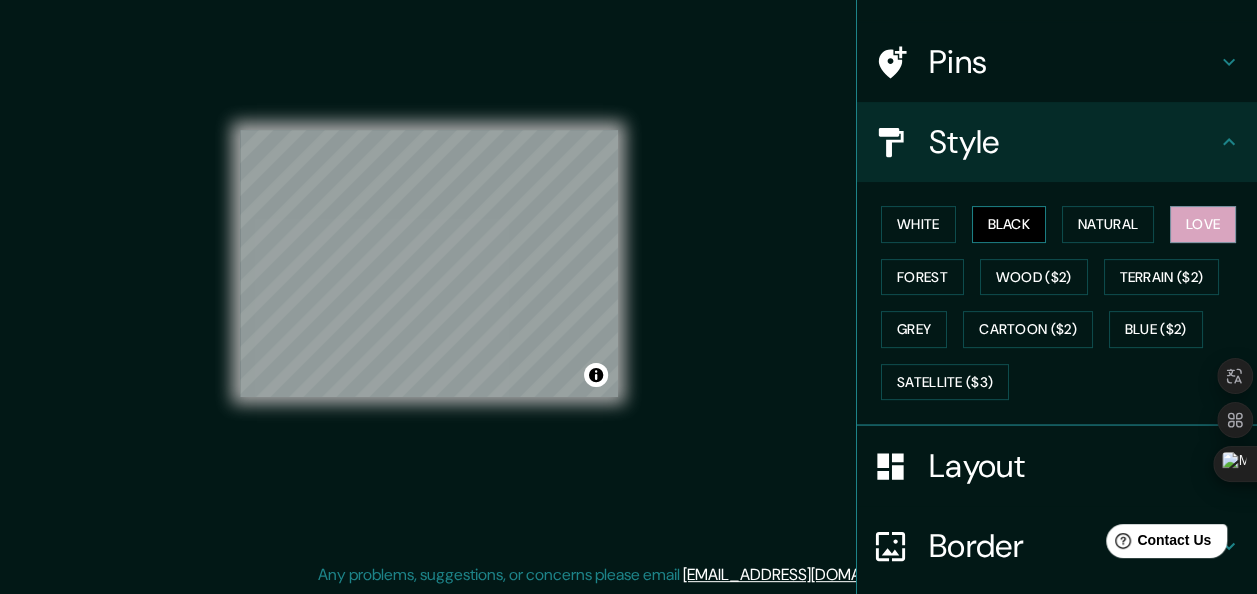 click on "Black" at bounding box center (1009, 224) 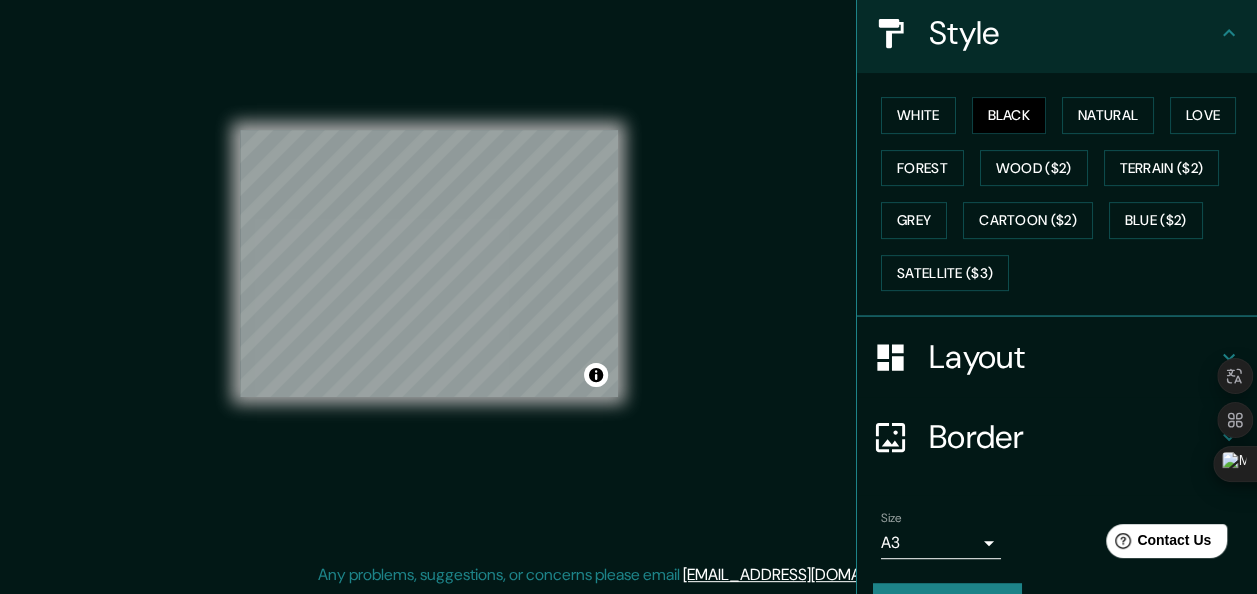scroll, scrollTop: 280, scrollLeft: 0, axis: vertical 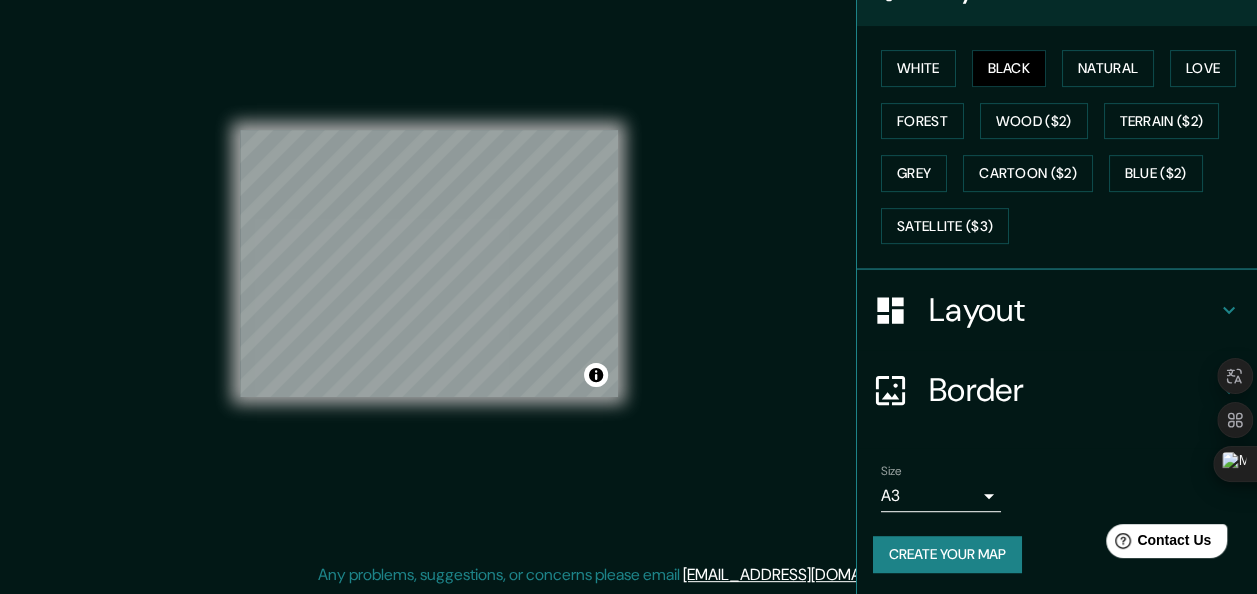 click on "Create your map" at bounding box center (947, 554) 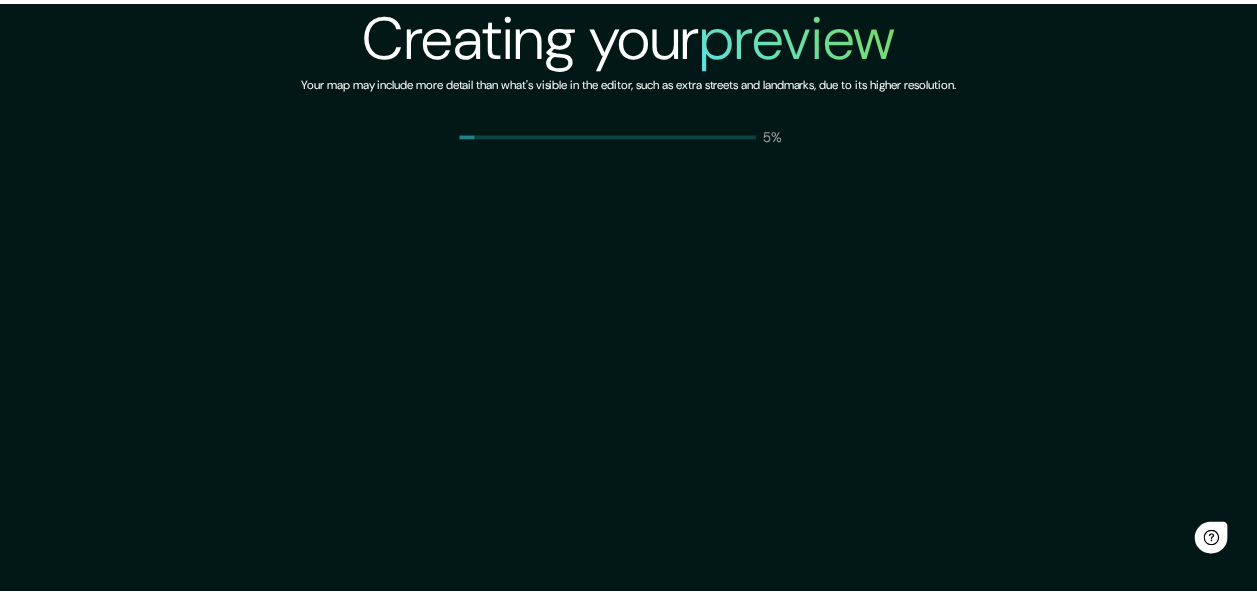 scroll, scrollTop: 0, scrollLeft: 0, axis: both 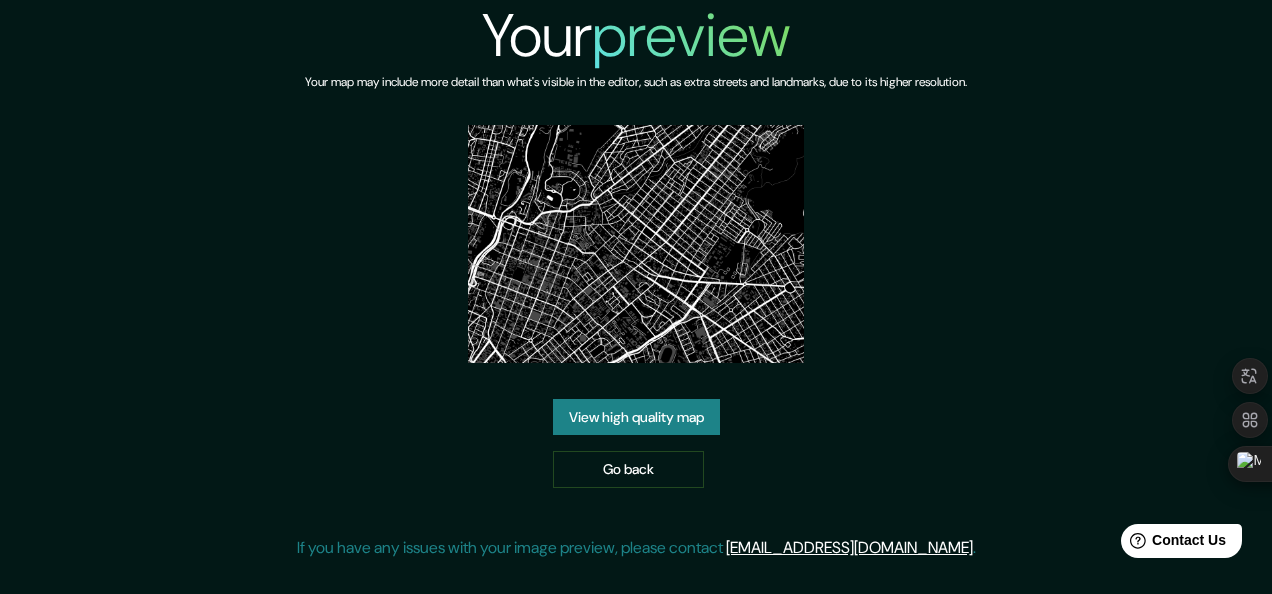 click on "View high quality map" at bounding box center (636, 417) 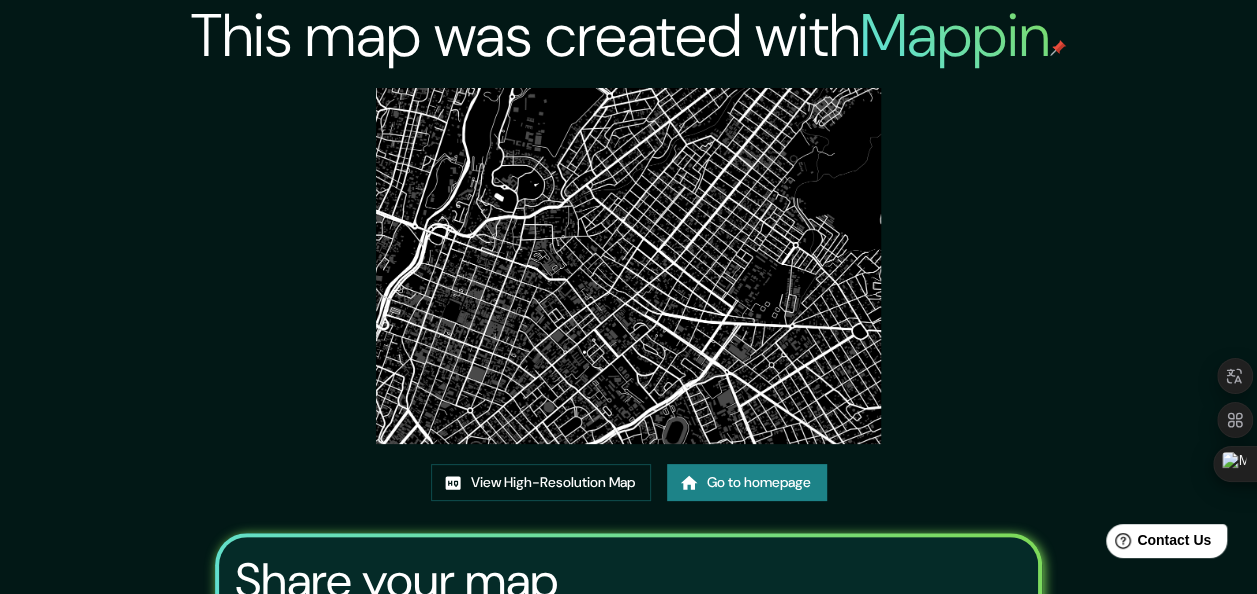 click on "Go to homepage" at bounding box center [747, 482] 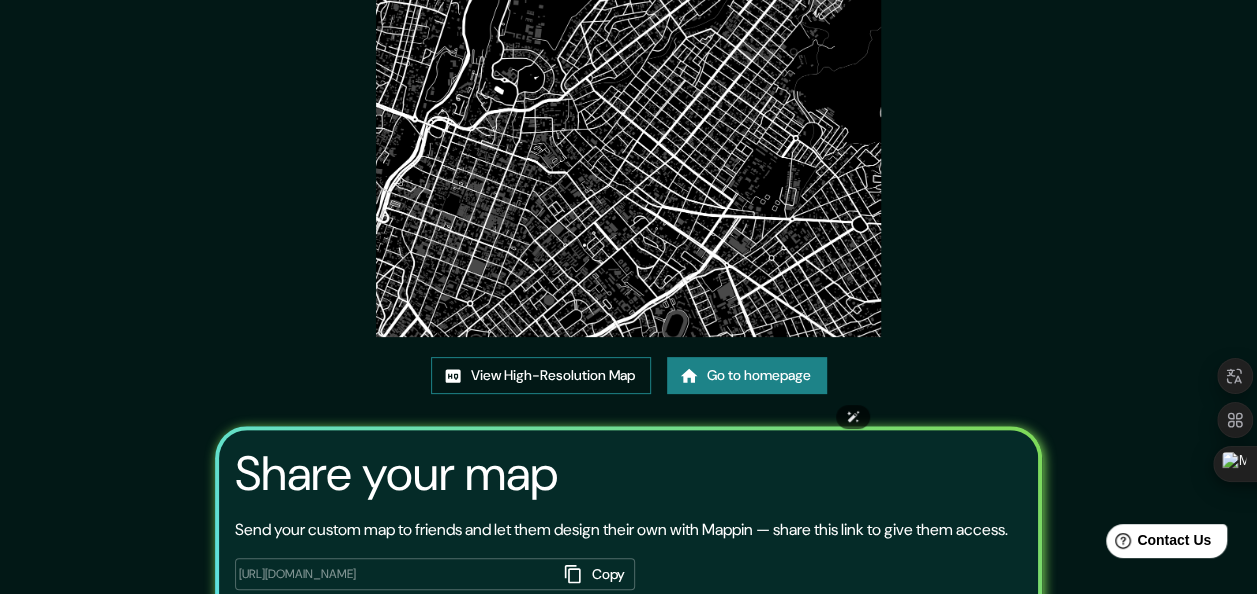 scroll, scrollTop: 200, scrollLeft: 0, axis: vertical 